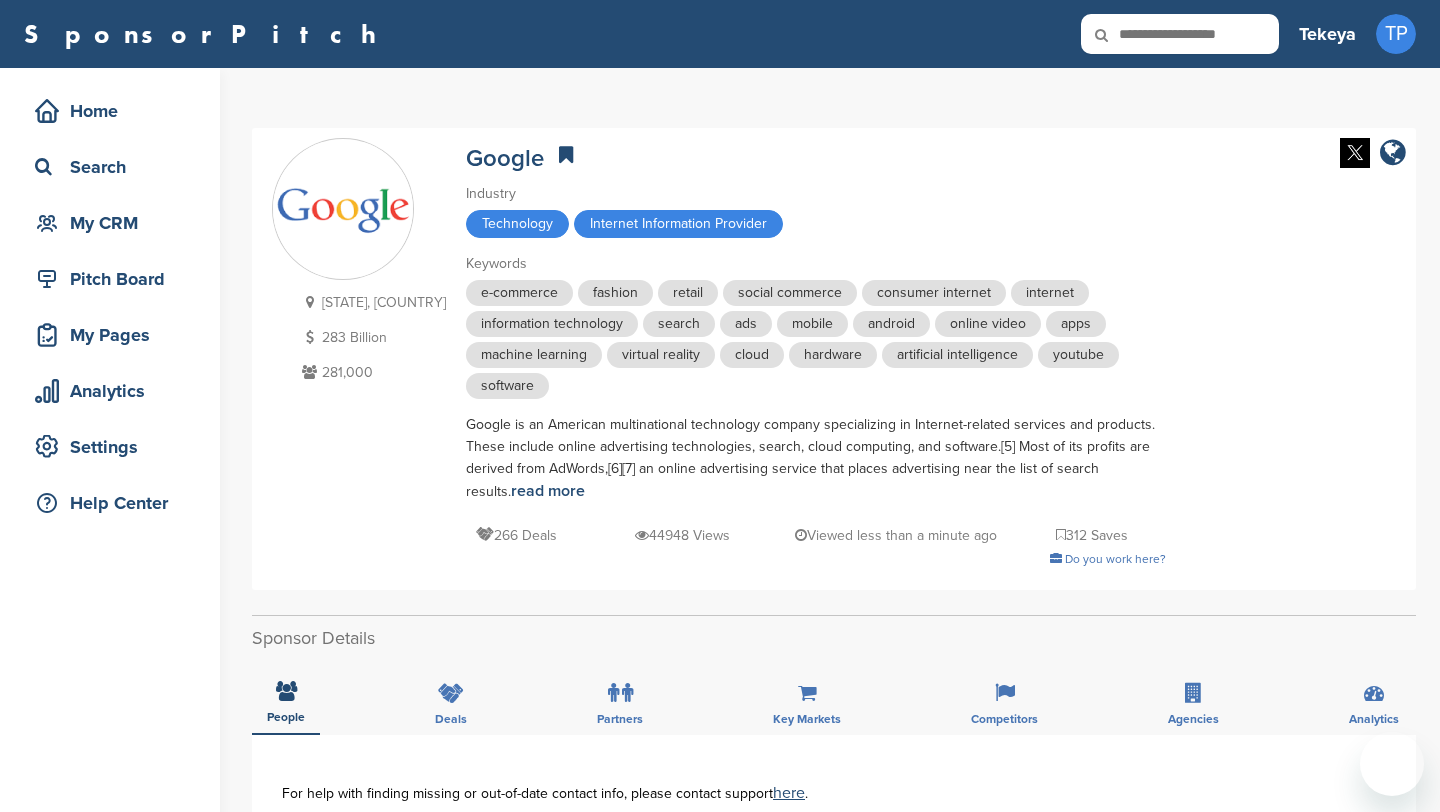 scroll, scrollTop: 820, scrollLeft: 0, axis: vertical 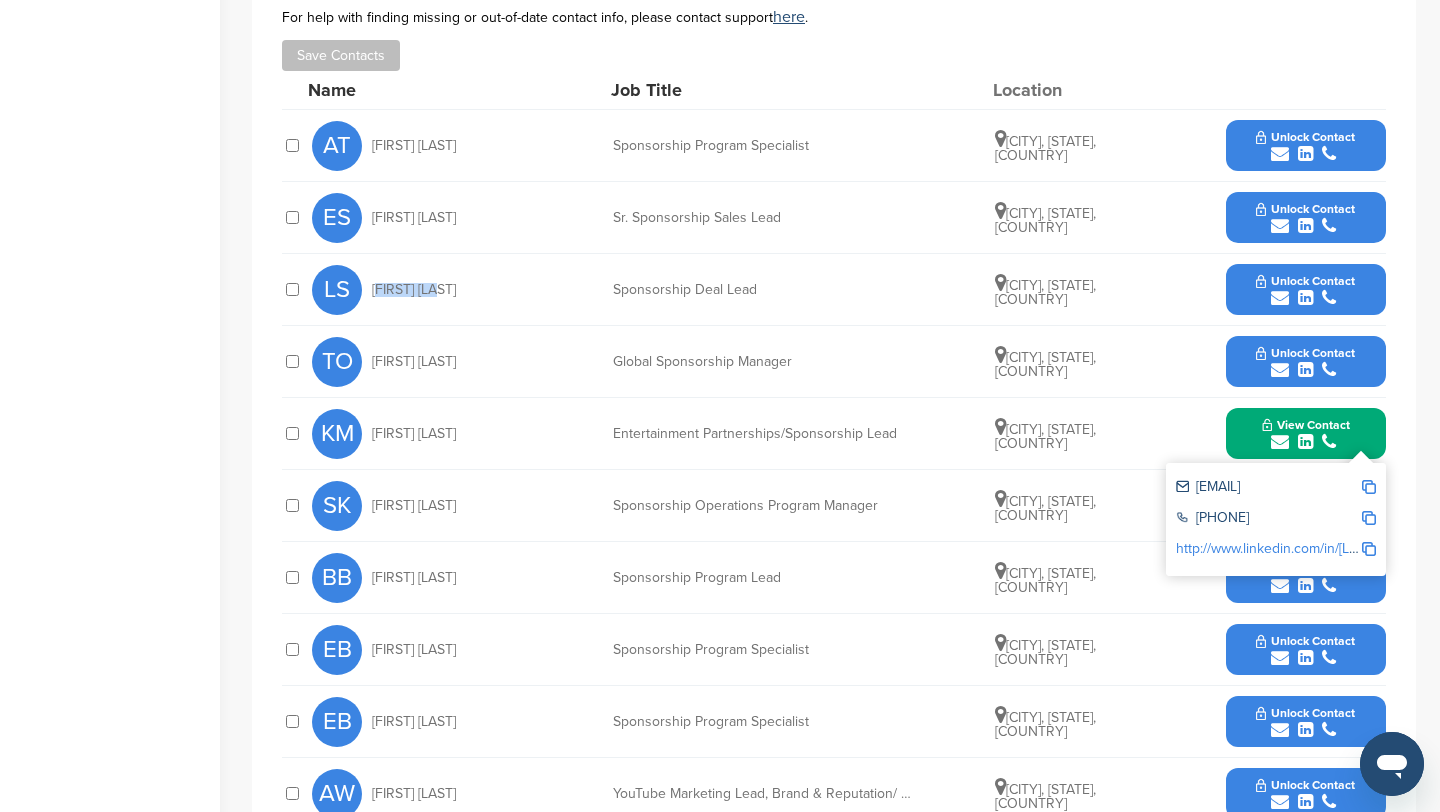 drag, startPoint x: 446, startPoint y: 286, endPoint x: 372, endPoint y: 286, distance: 74 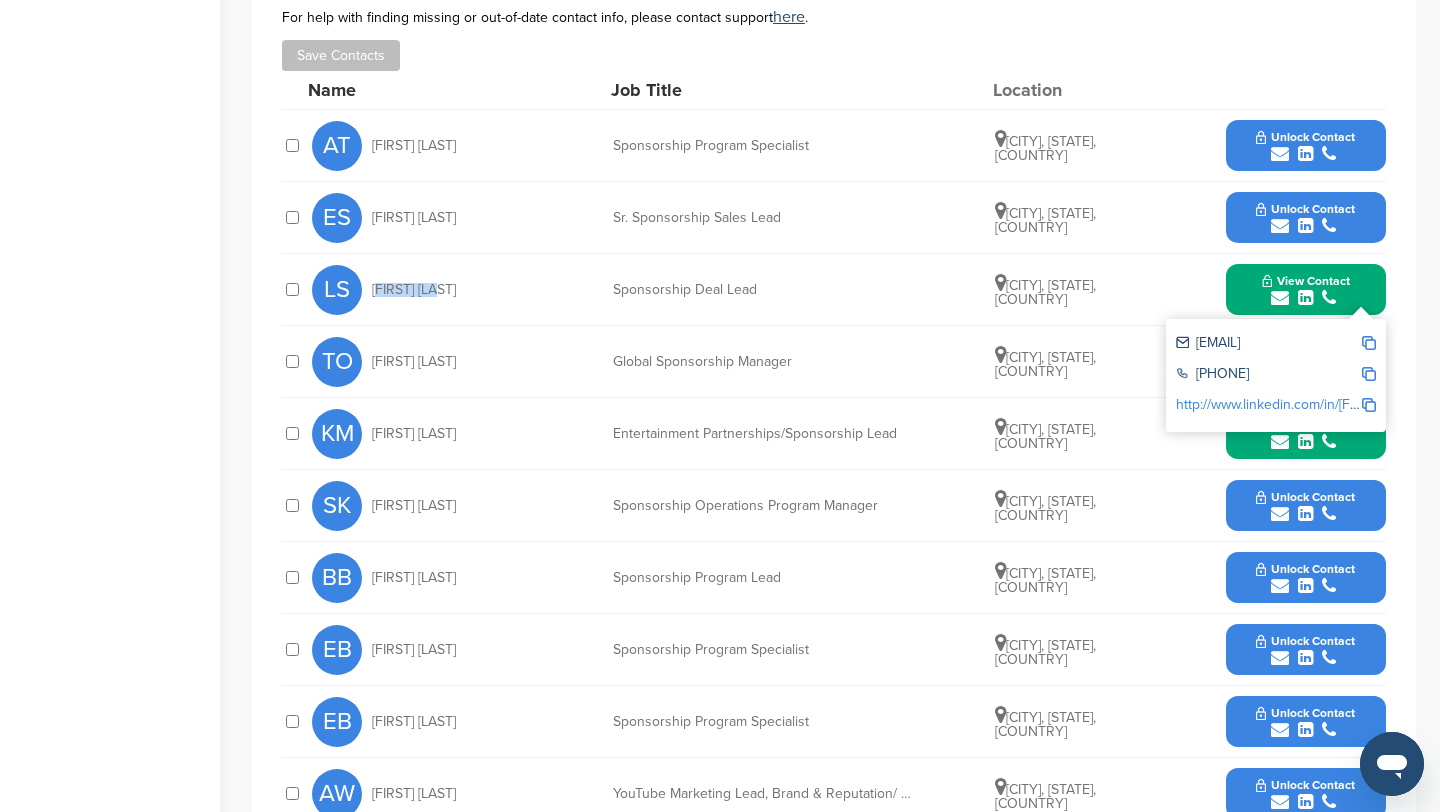 click at bounding box center [1369, 343] 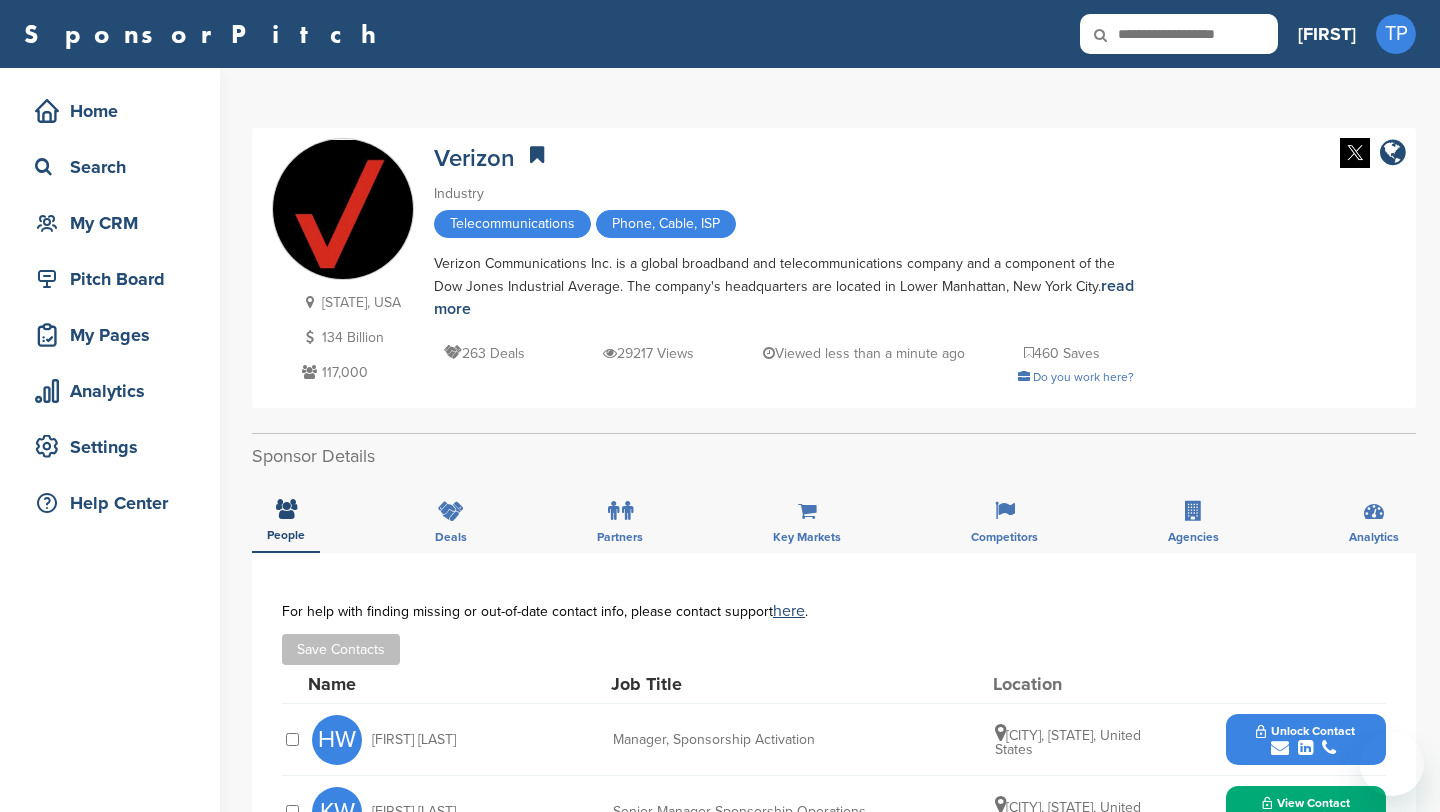 scroll, scrollTop: 556, scrollLeft: 0, axis: vertical 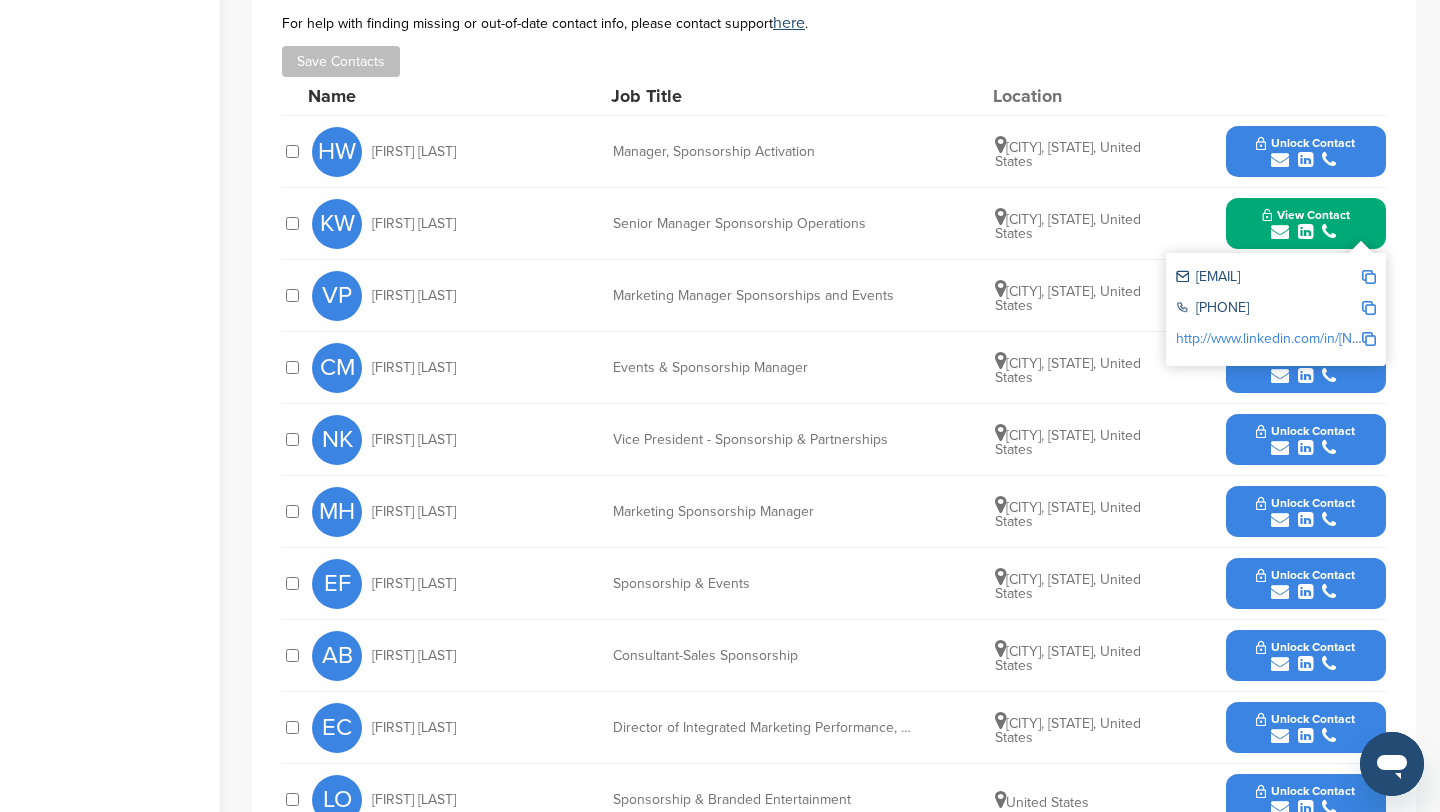 click on "**********" at bounding box center [834, 433] 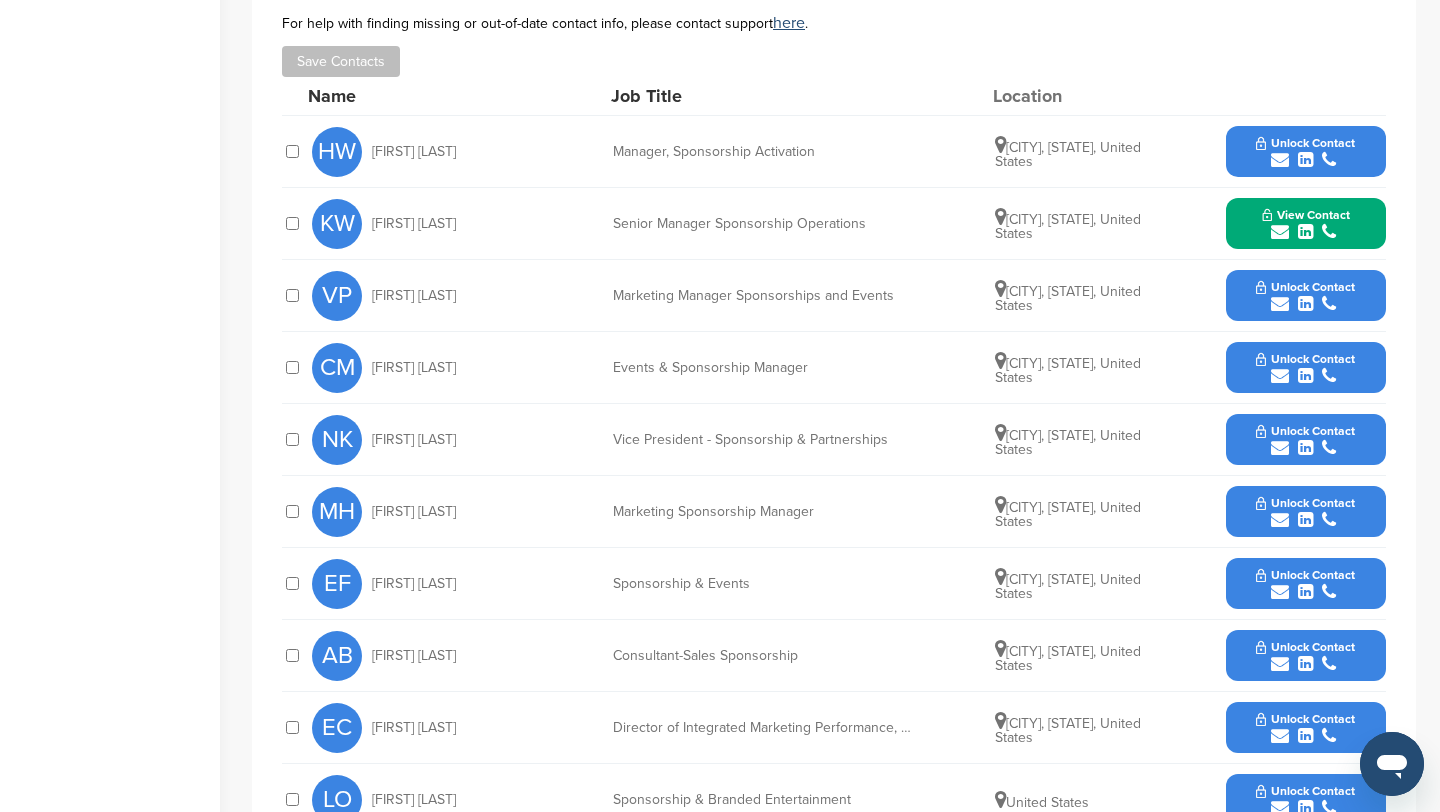 click on "Unlock Contact" at bounding box center [1305, 287] 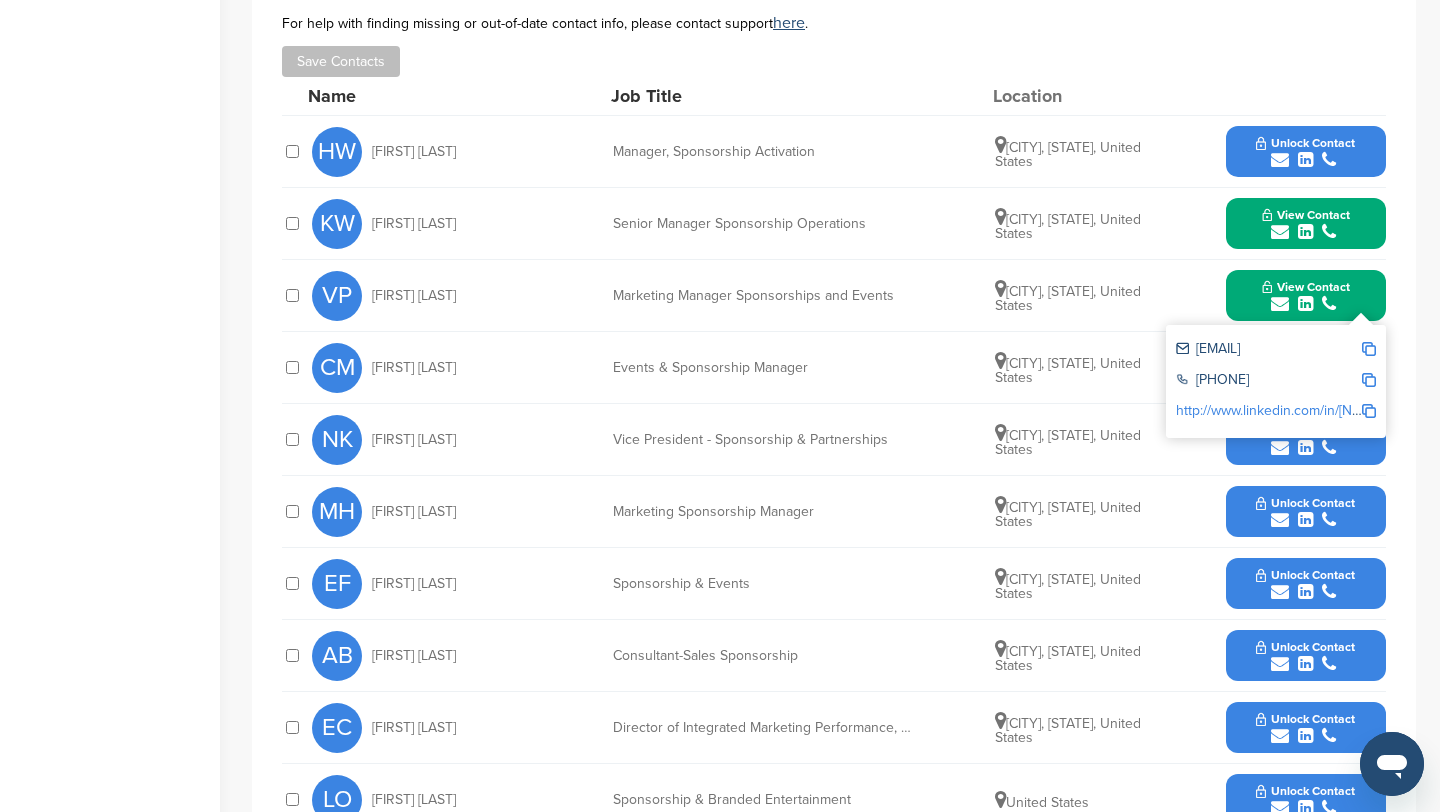 click at bounding box center (1369, 349) 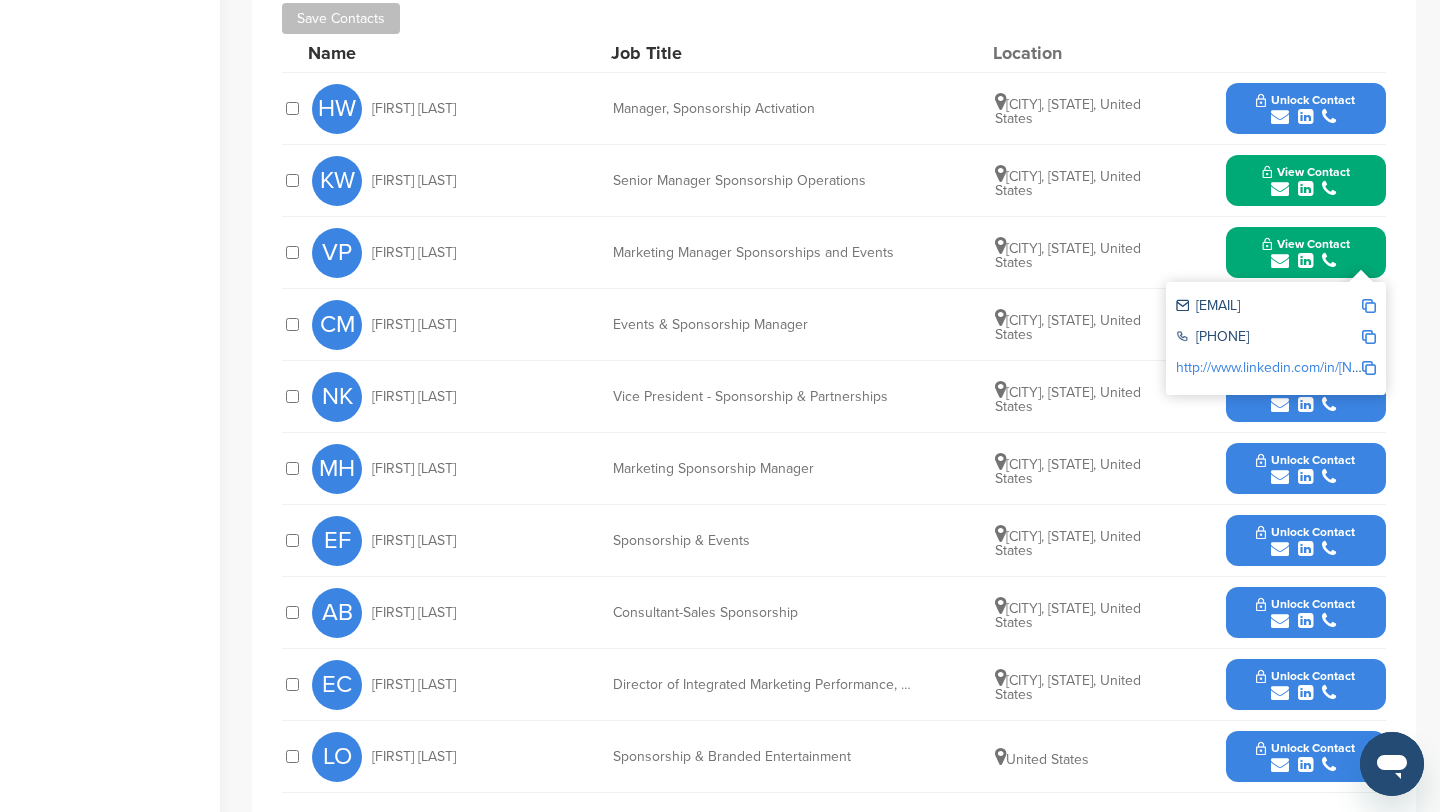 scroll, scrollTop: 632, scrollLeft: 0, axis: vertical 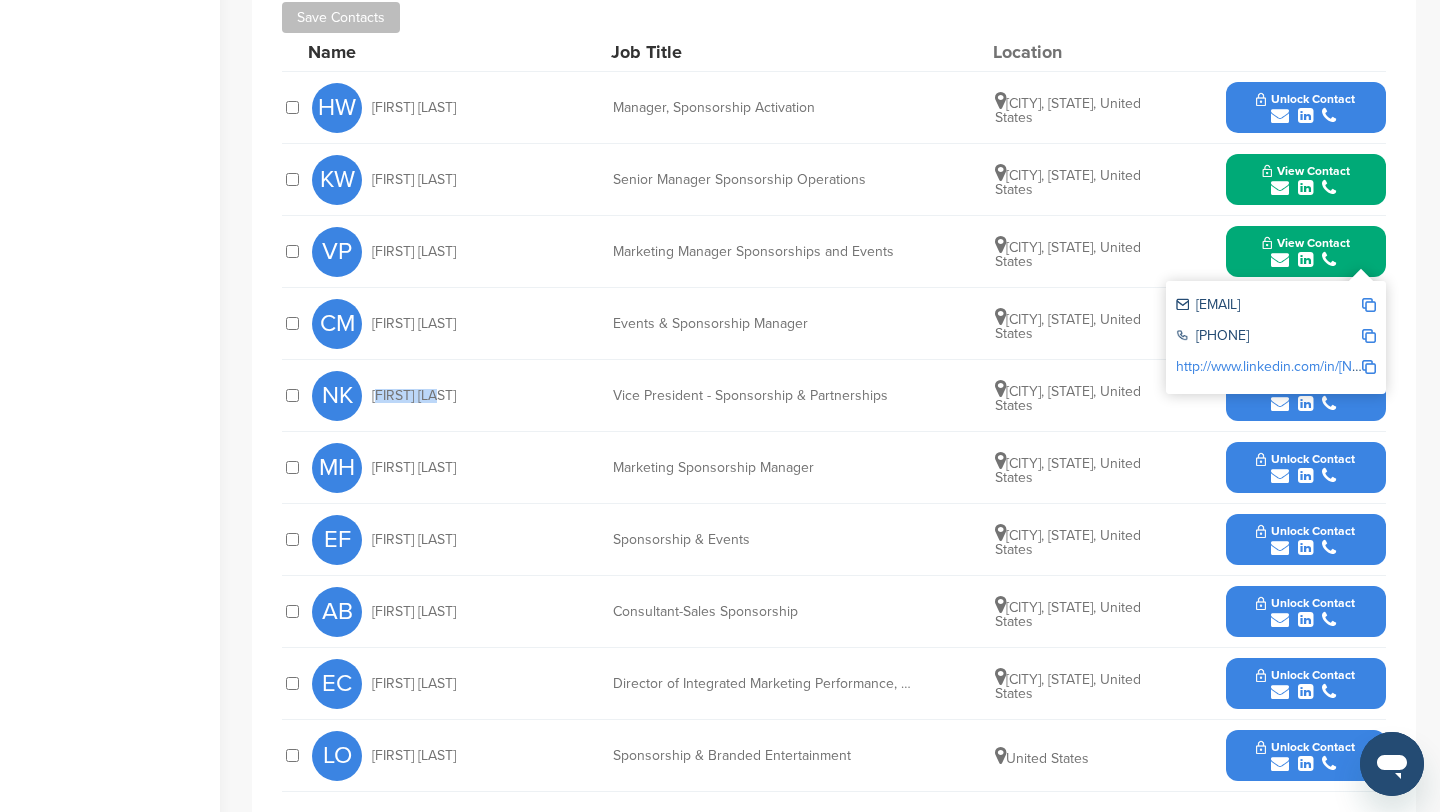 drag, startPoint x: 441, startPoint y: 400, endPoint x: 370, endPoint y: 394, distance: 71.25307 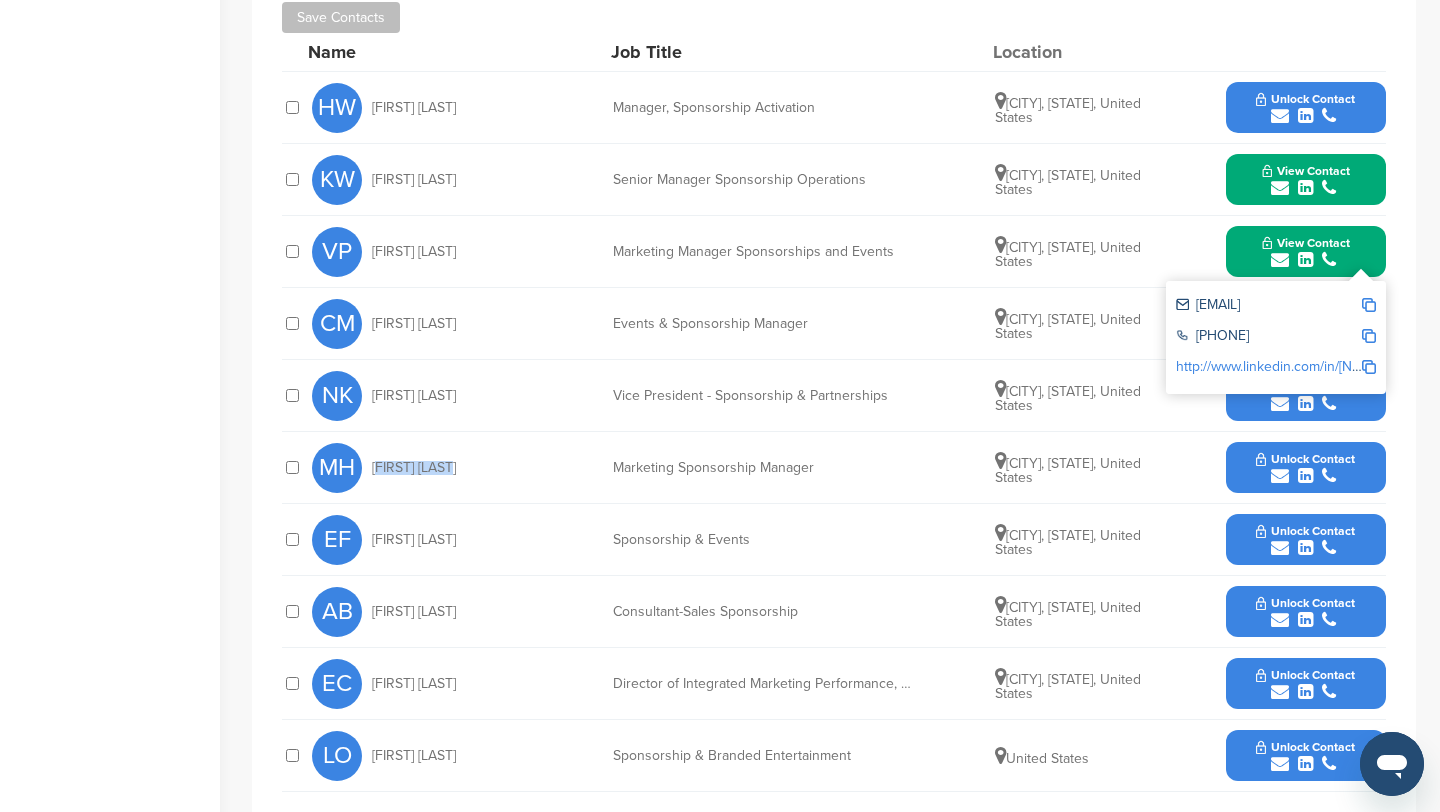 drag, startPoint x: 470, startPoint y: 474, endPoint x: 368, endPoint y: 469, distance: 102.122475 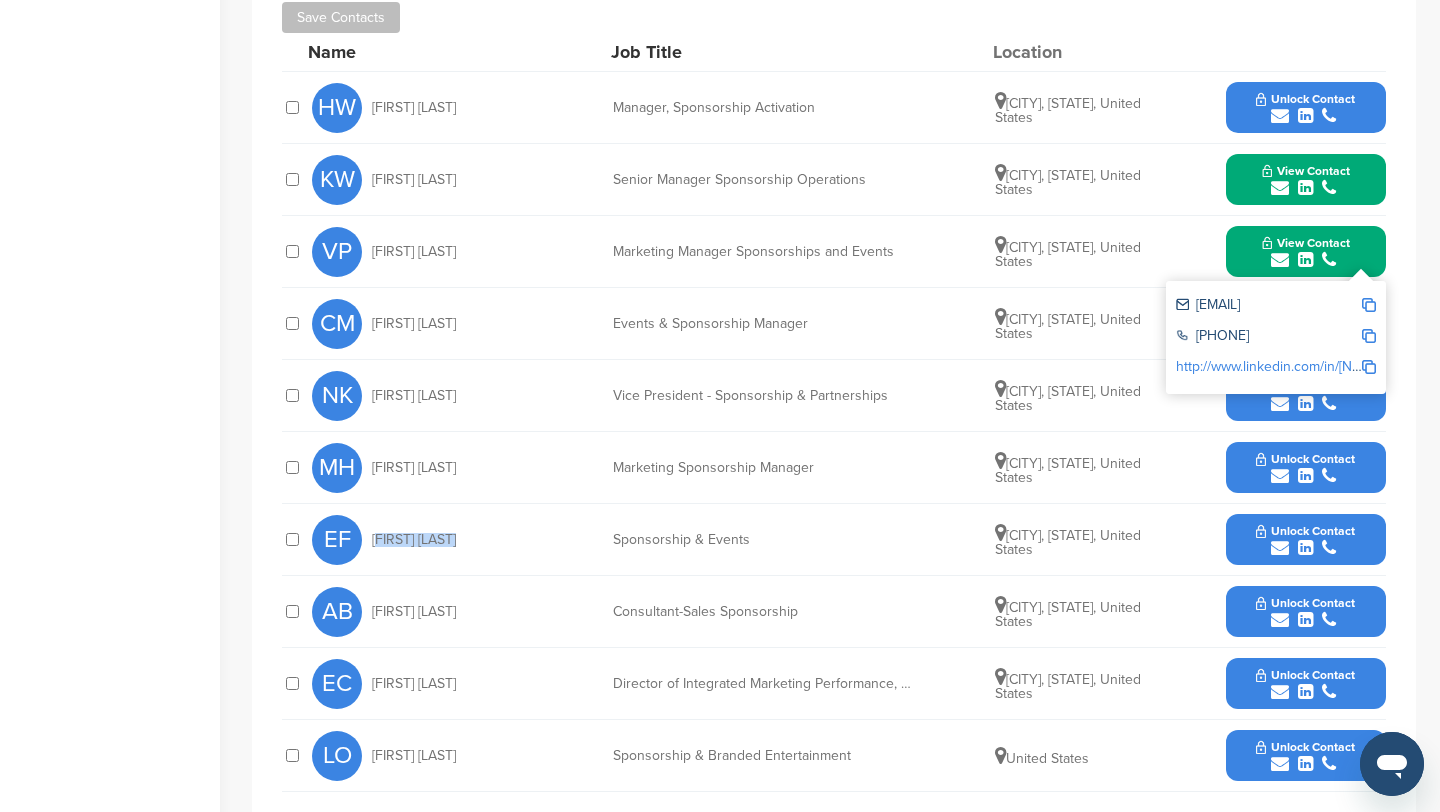 drag, startPoint x: 465, startPoint y: 543, endPoint x: 370, endPoint y: 539, distance: 95.084175 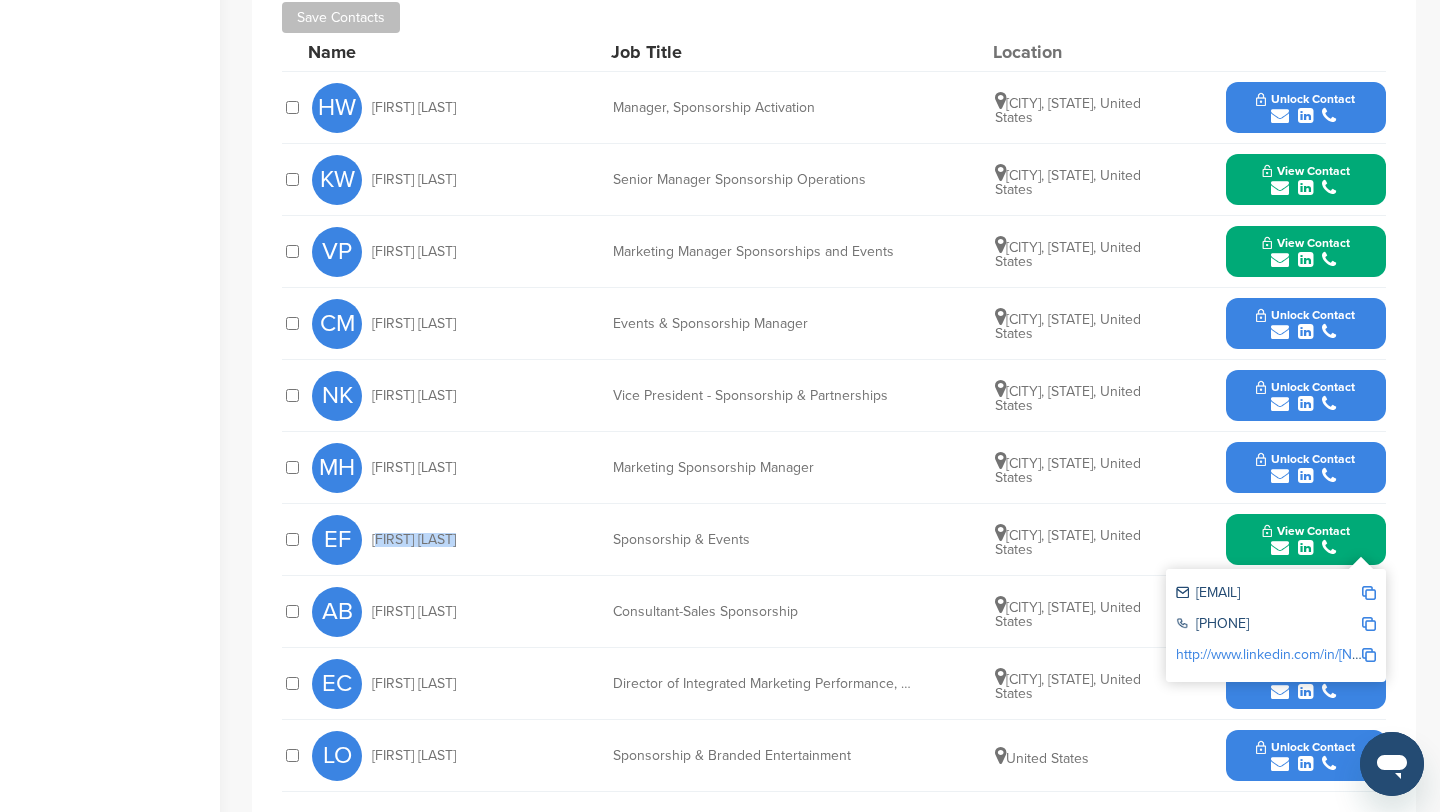 click at bounding box center [1369, 593] 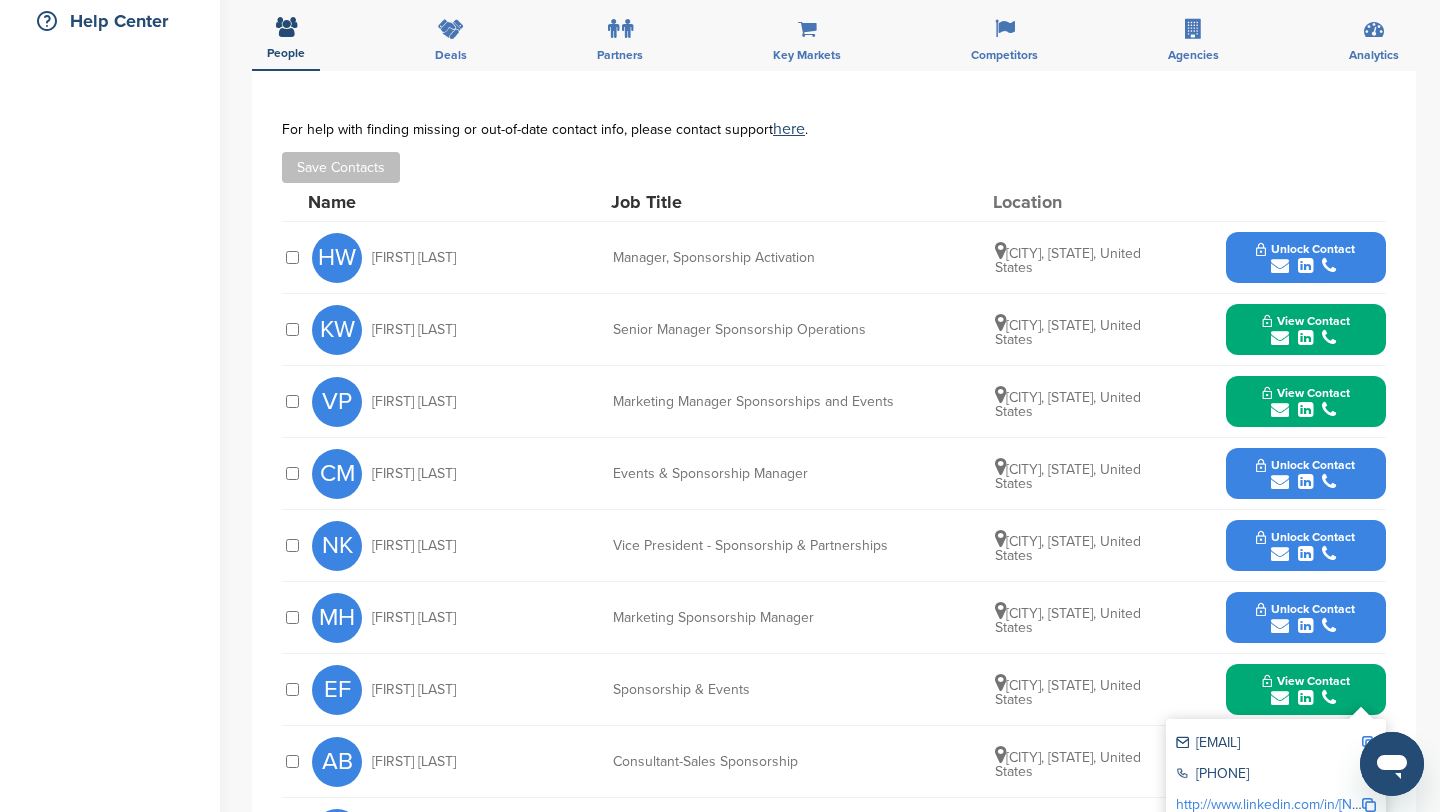 scroll, scrollTop: 478, scrollLeft: 0, axis: vertical 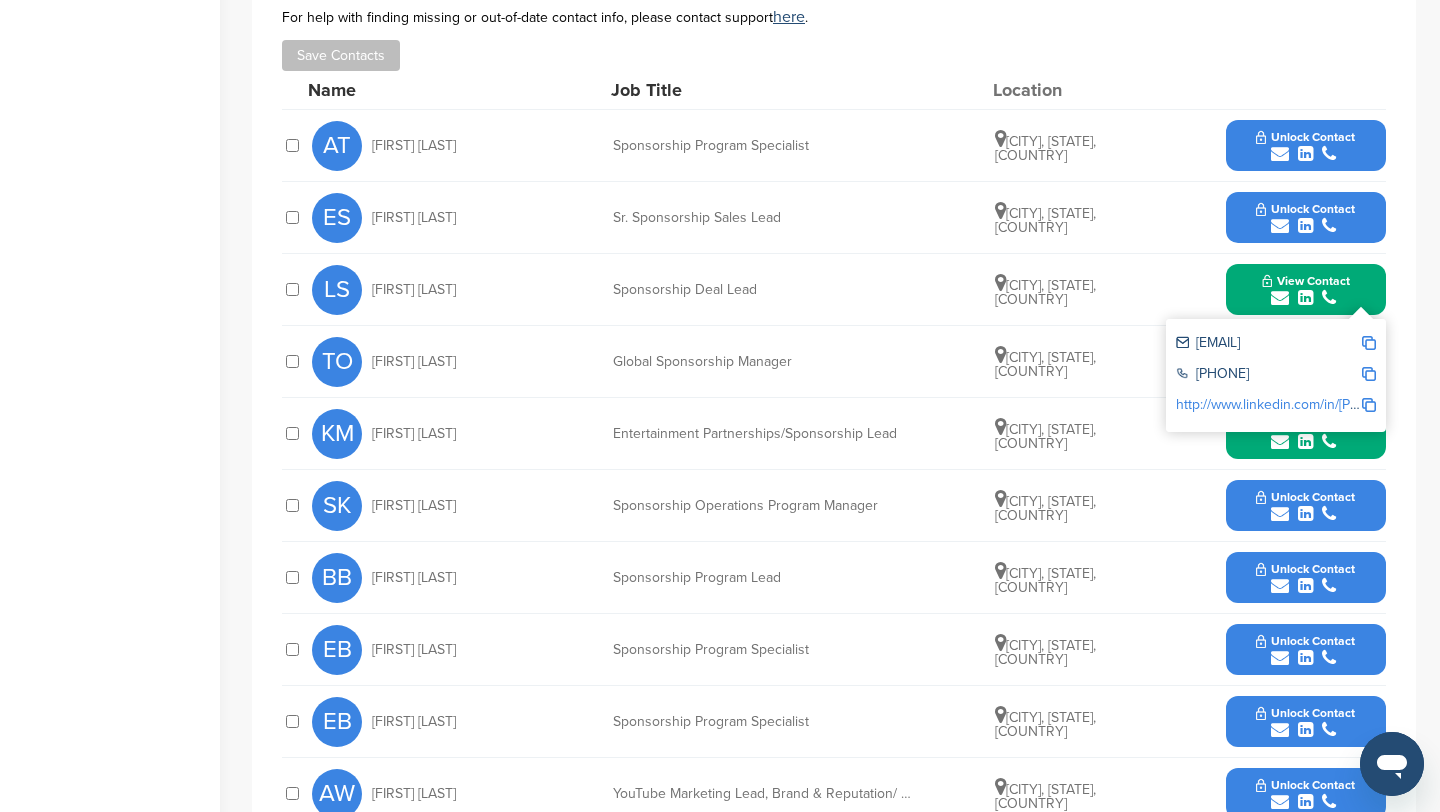 drag, startPoint x: 501, startPoint y: 433, endPoint x: 371, endPoint y: 432, distance: 130.00385 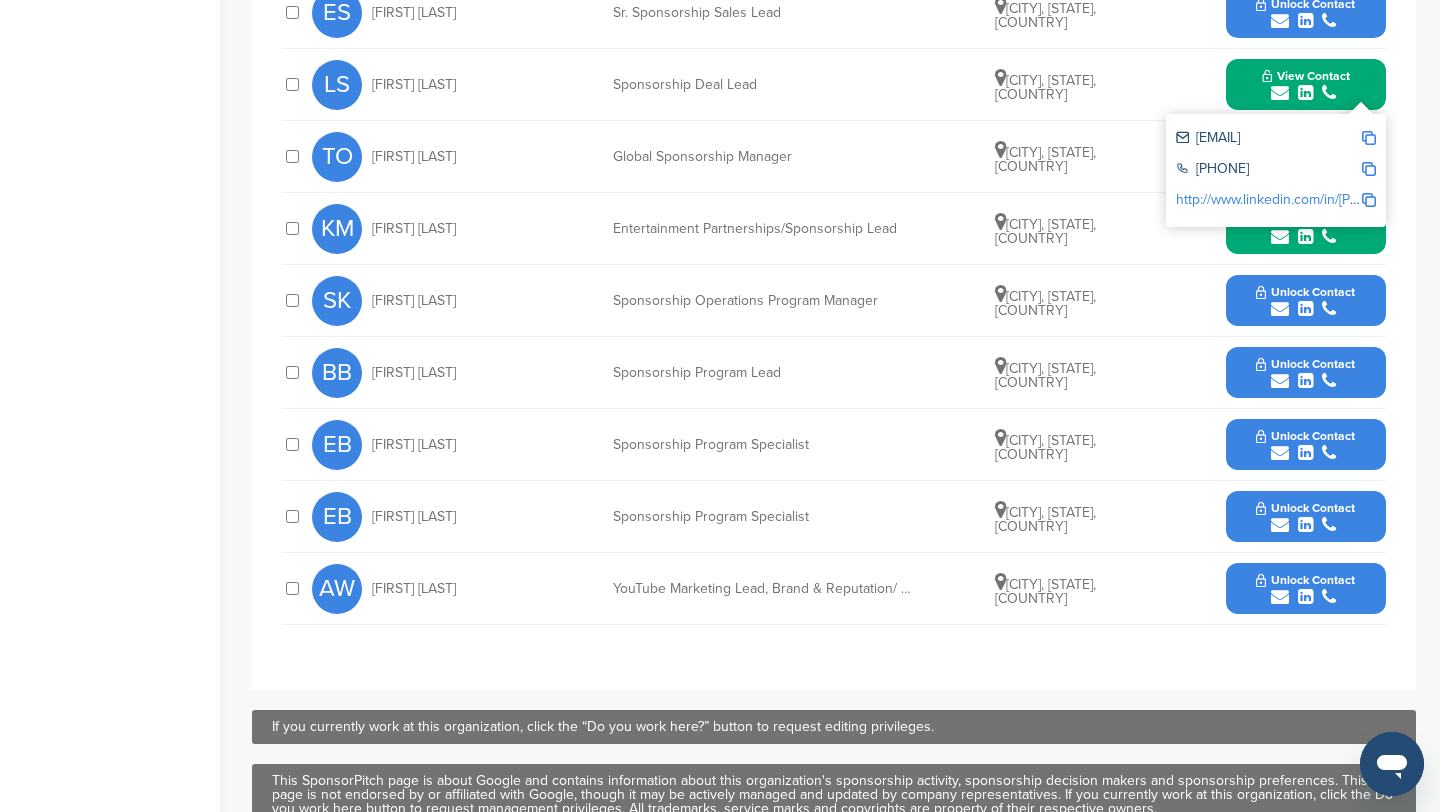 scroll, scrollTop: 976, scrollLeft: 0, axis: vertical 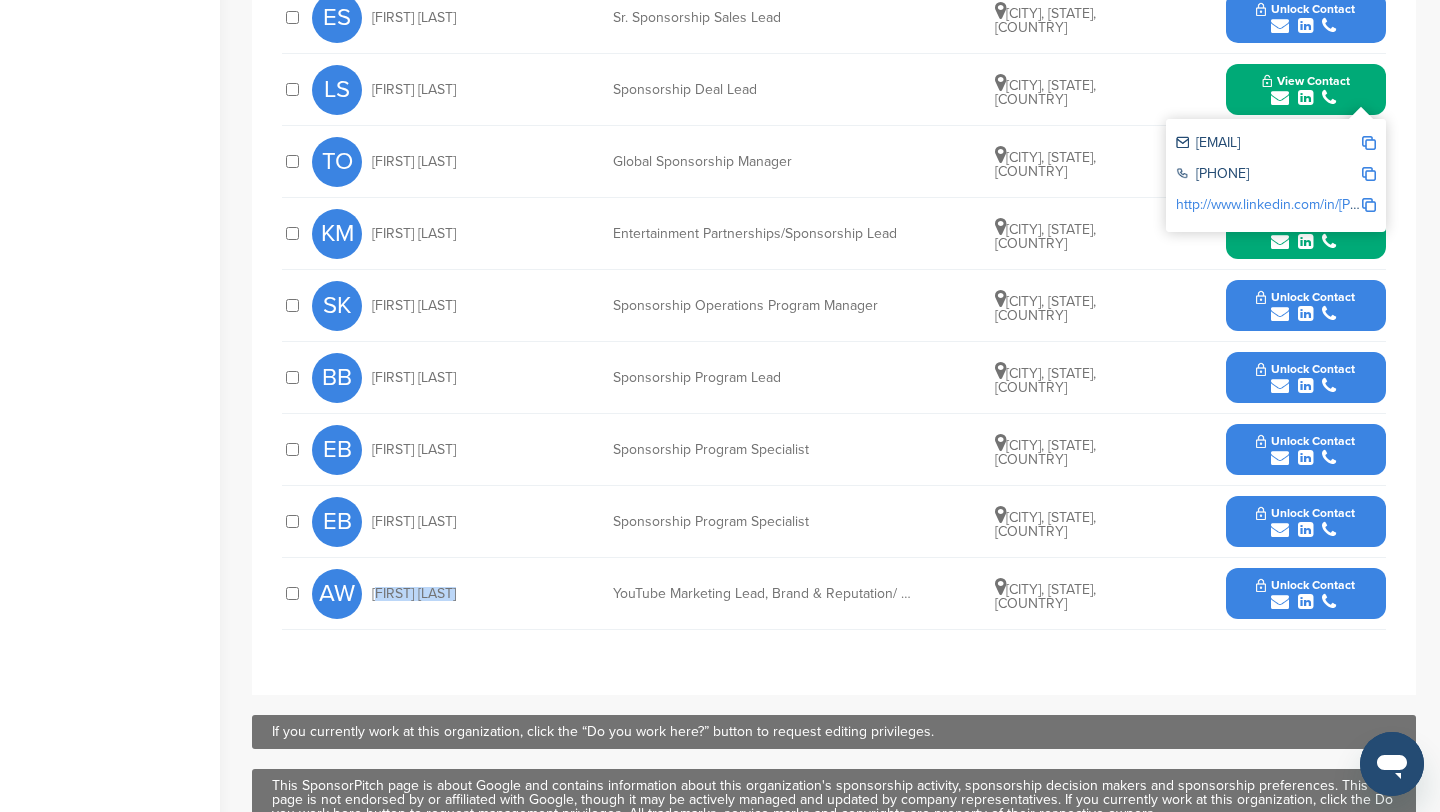 drag, startPoint x: 487, startPoint y: 589, endPoint x: 373, endPoint y: 587, distance: 114.01754 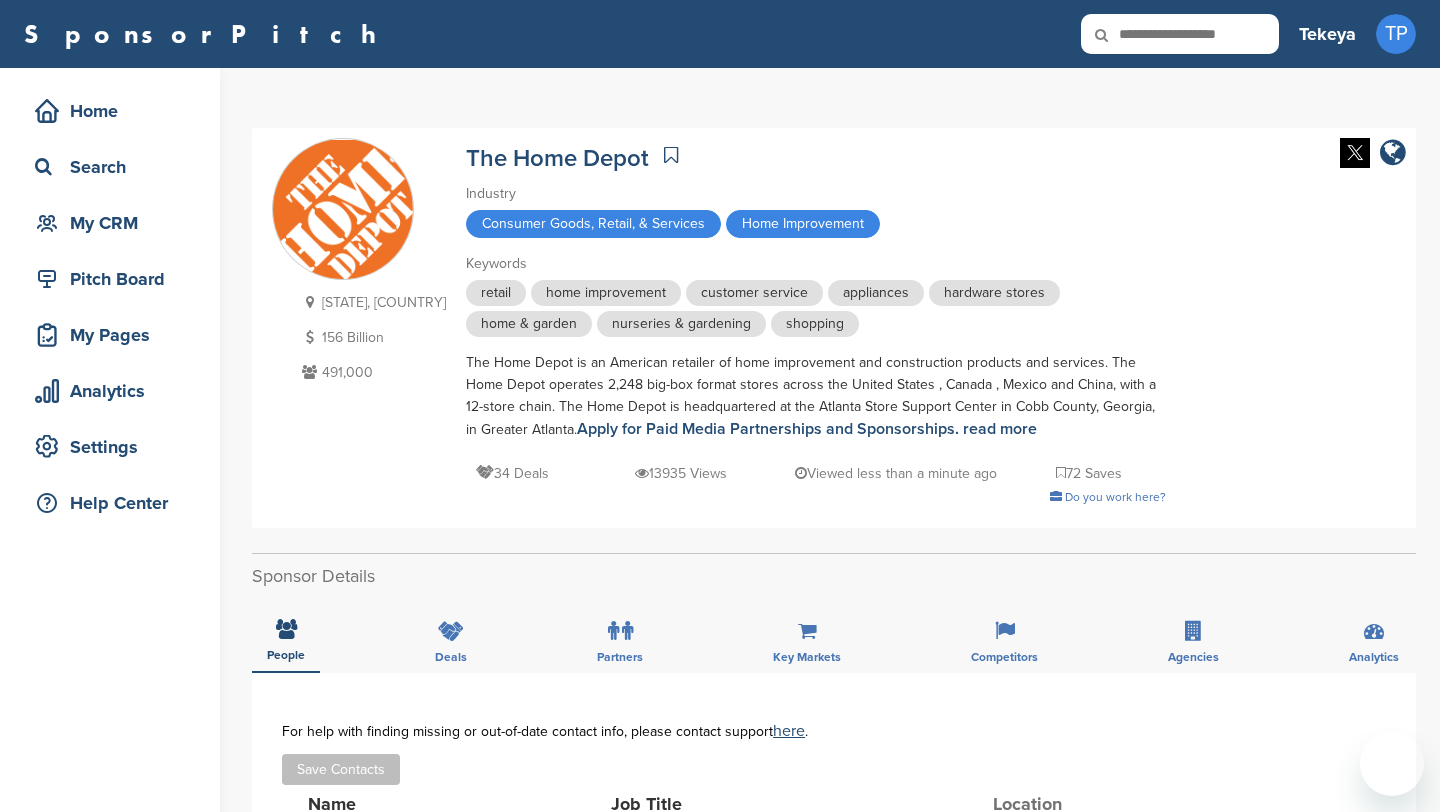 scroll, scrollTop: 993, scrollLeft: 0, axis: vertical 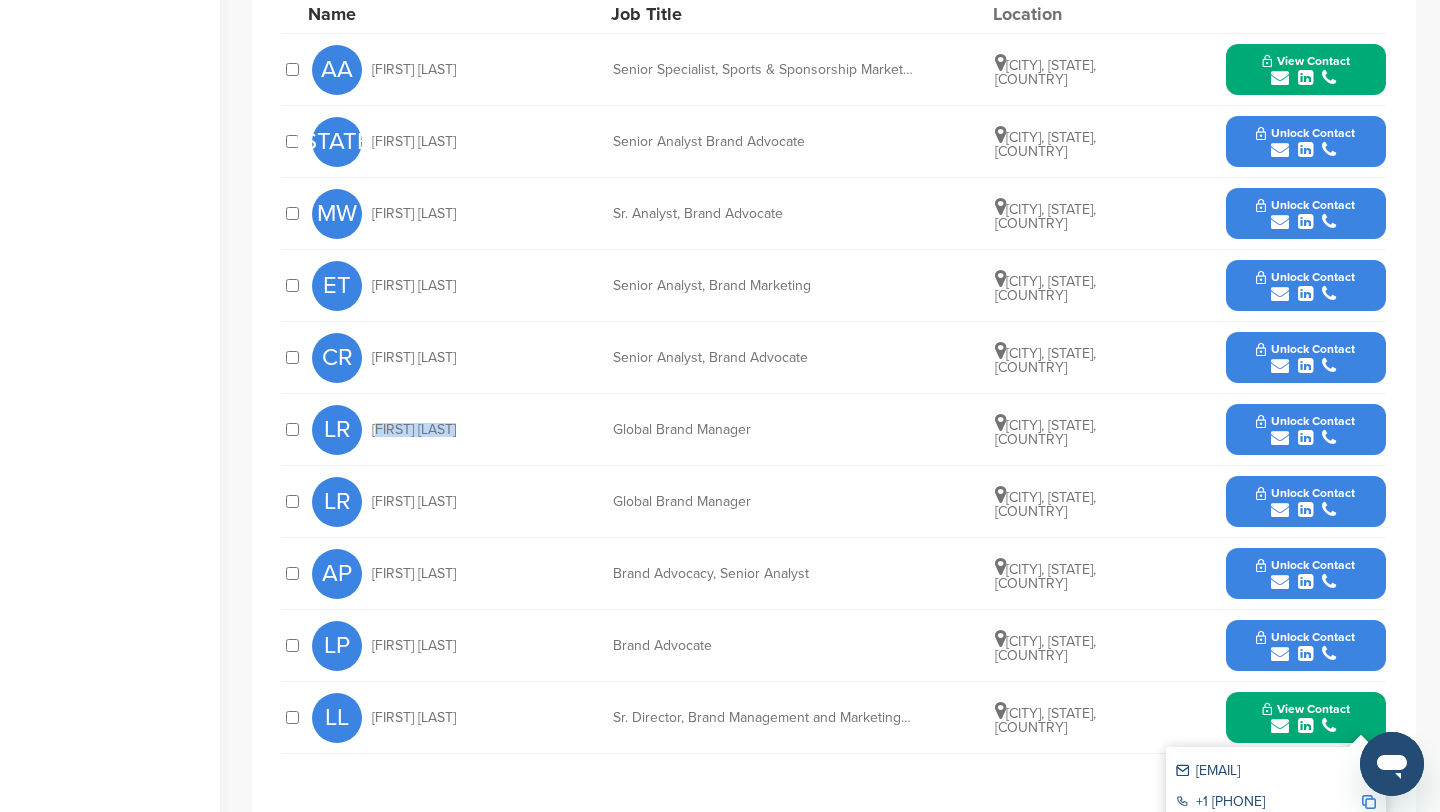 drag, startPoint x: 473, startPoint y: 432, endPoint x: 372, endPoint y: 428, distance: 101.07918 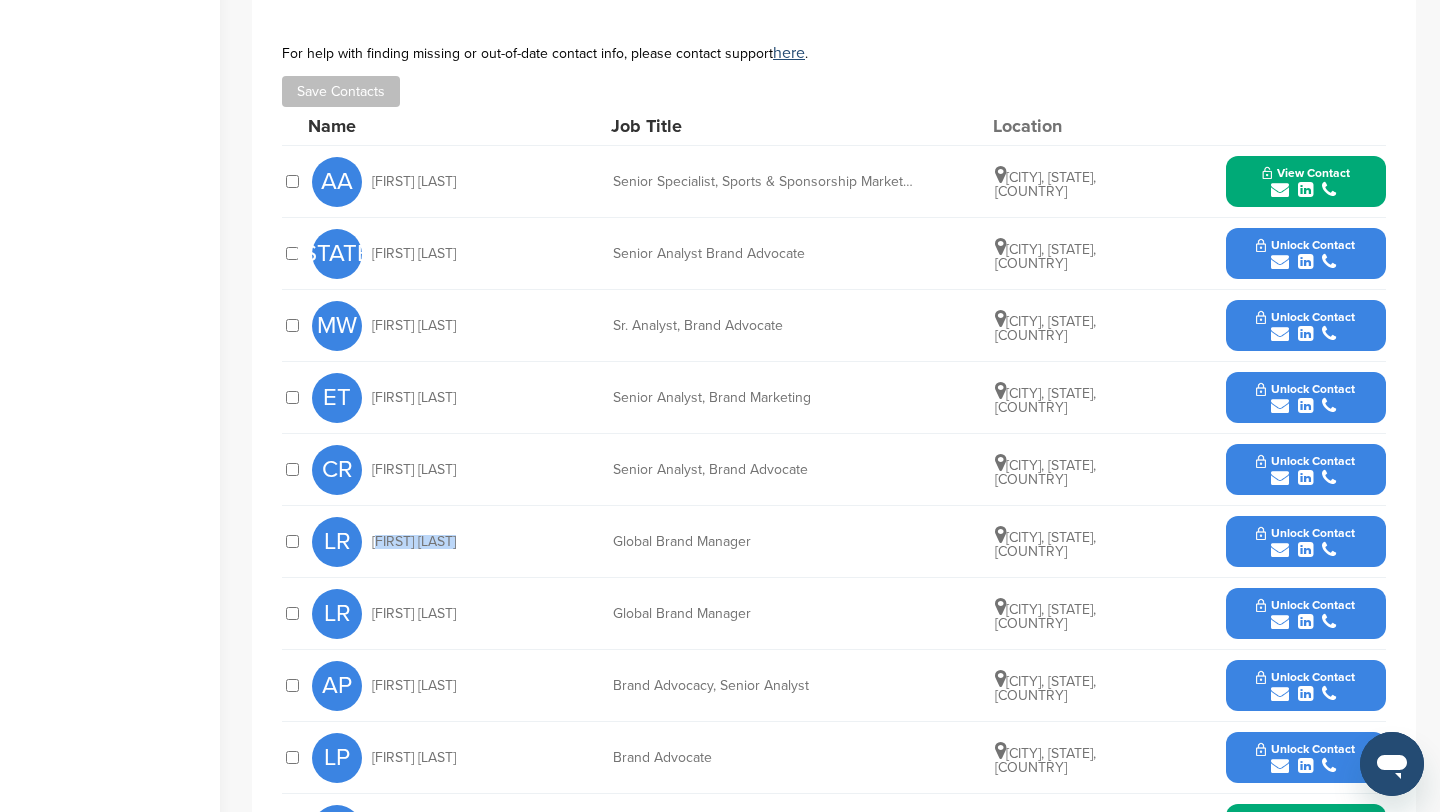 scroll, scrollTop: 675, scrollLeft: 0, axis: vertical 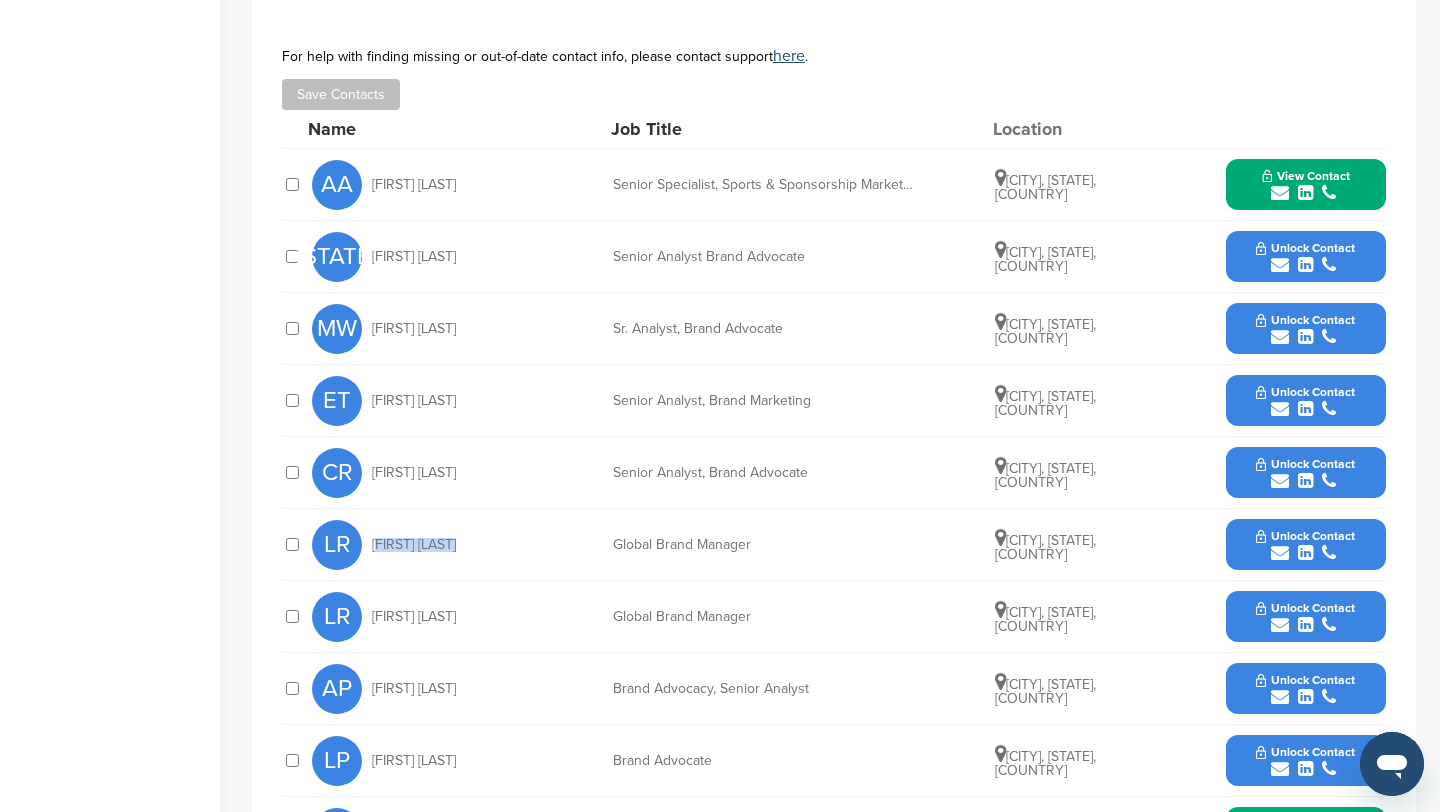 drag, startPoint x: 440, startPoint y: 401, endPoint x: 361, endPoint y: 397, distance: 79.101204 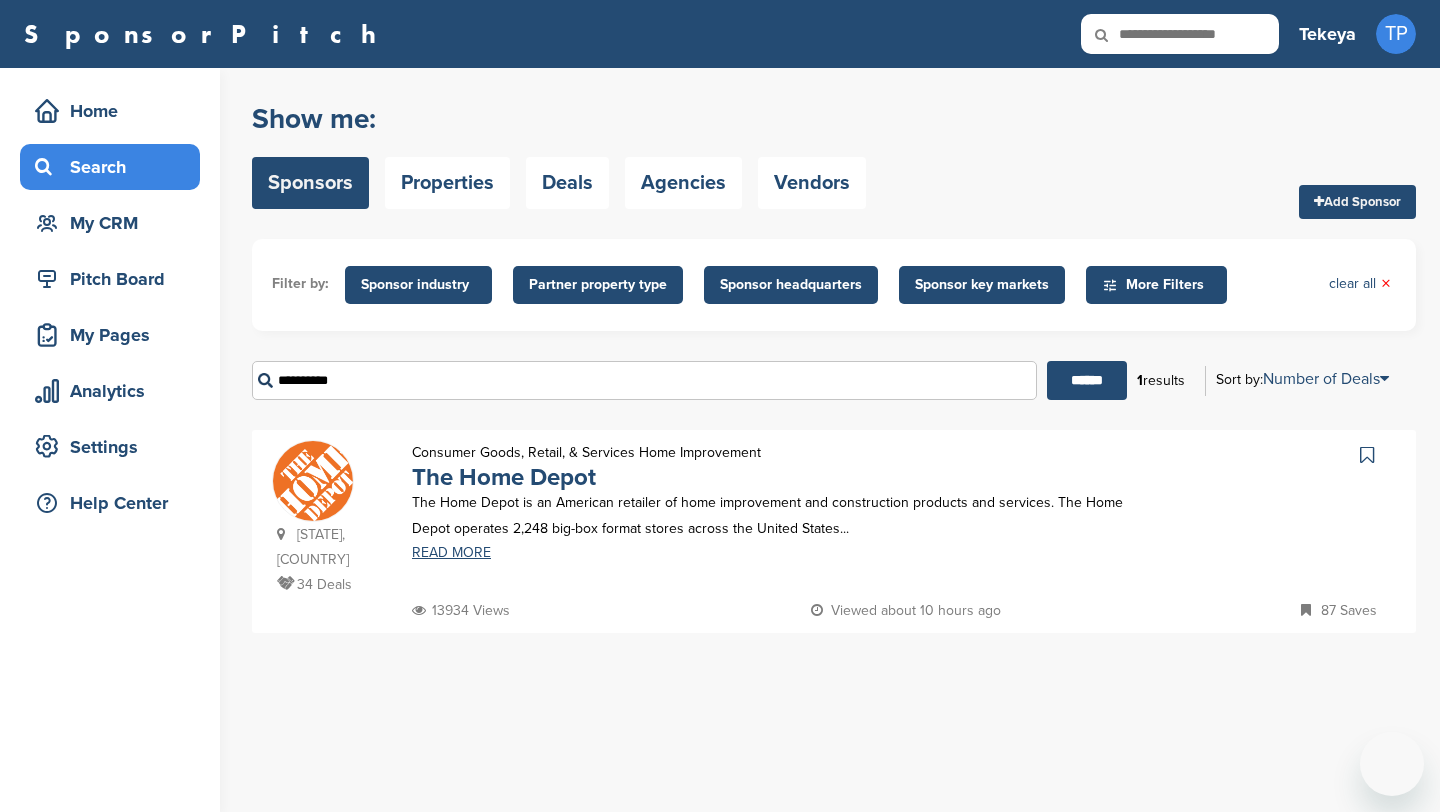scroll, scrollTop: 0, scrollLeft: 0, axis: both 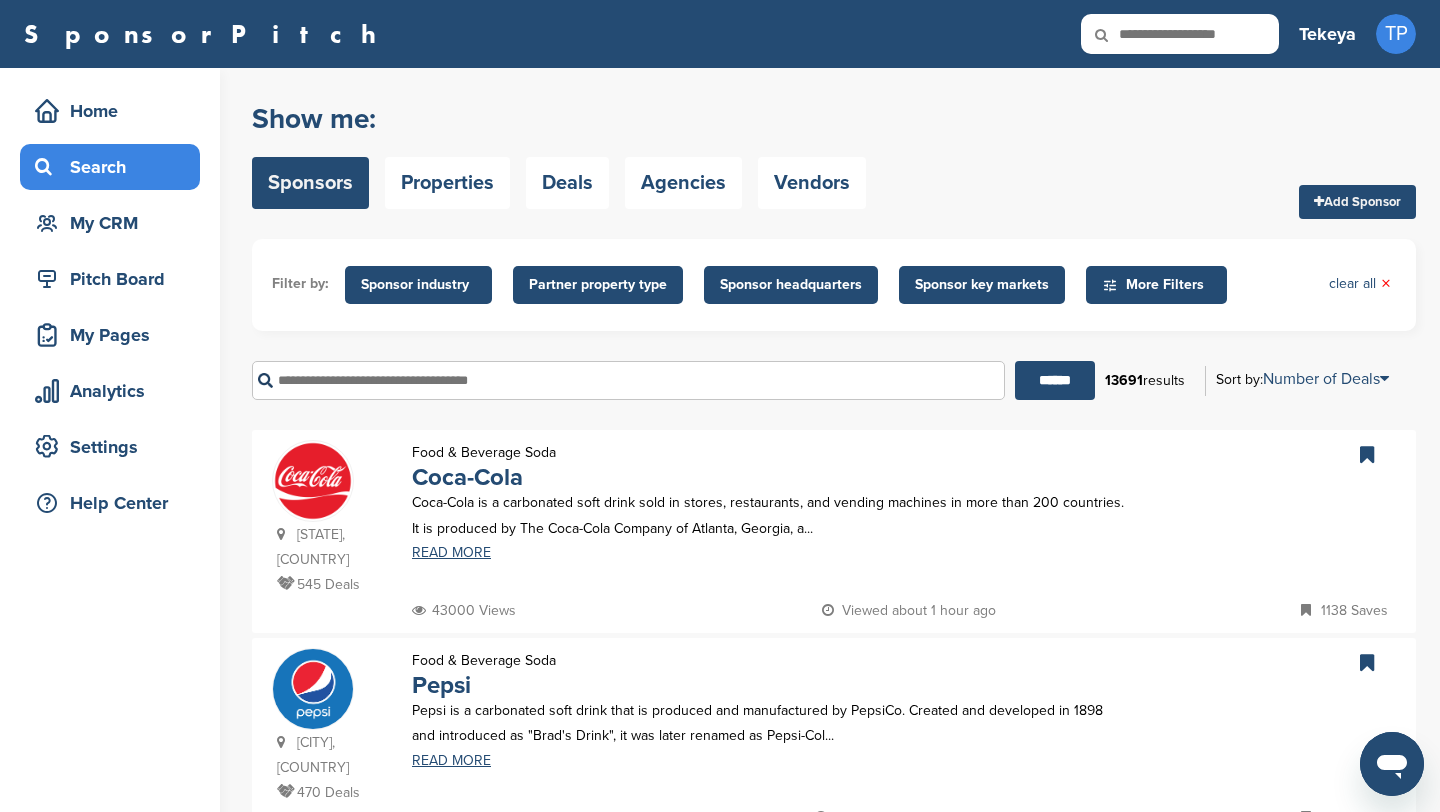 click at bounding box center (628, 380) 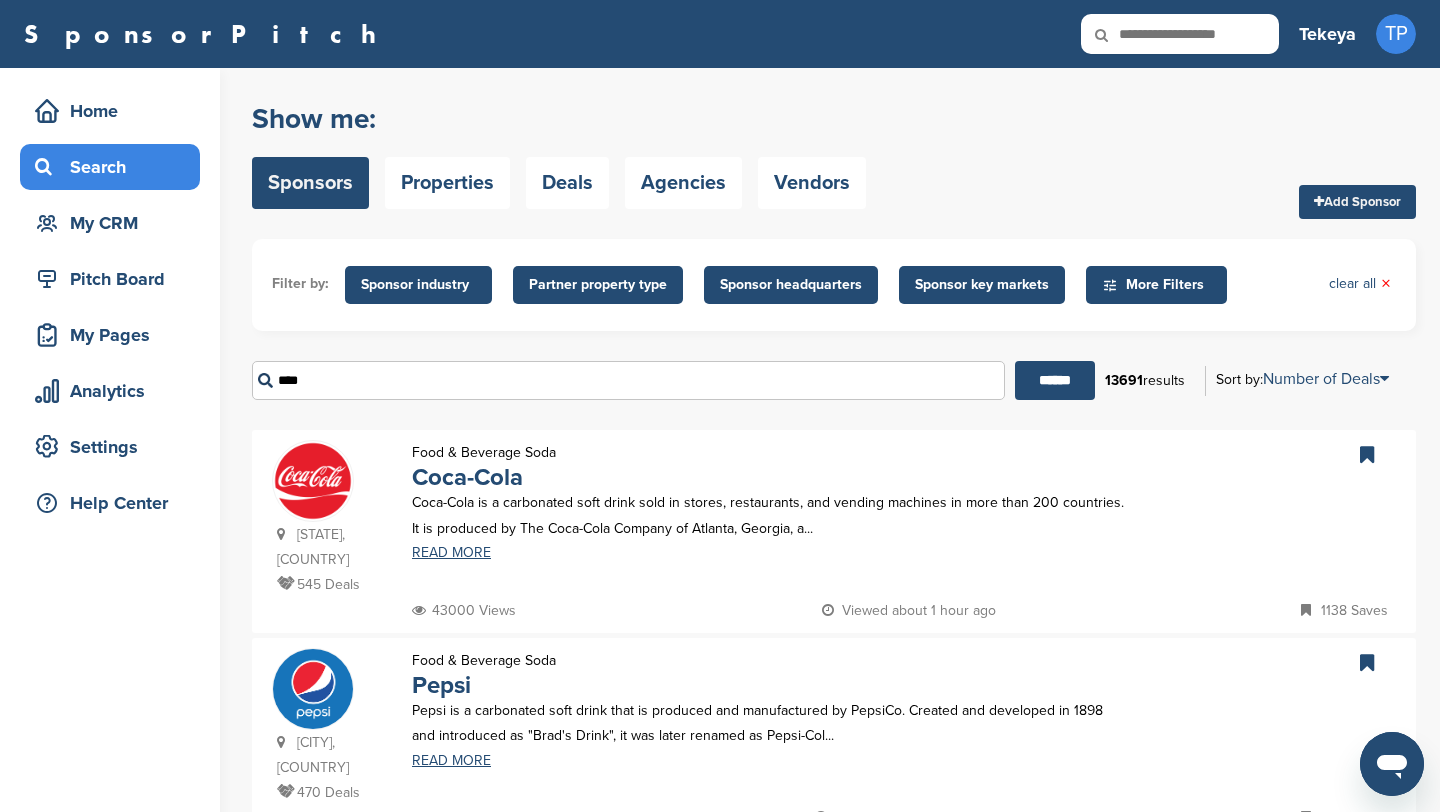 click on "******" at bounding box center (1055, 380) 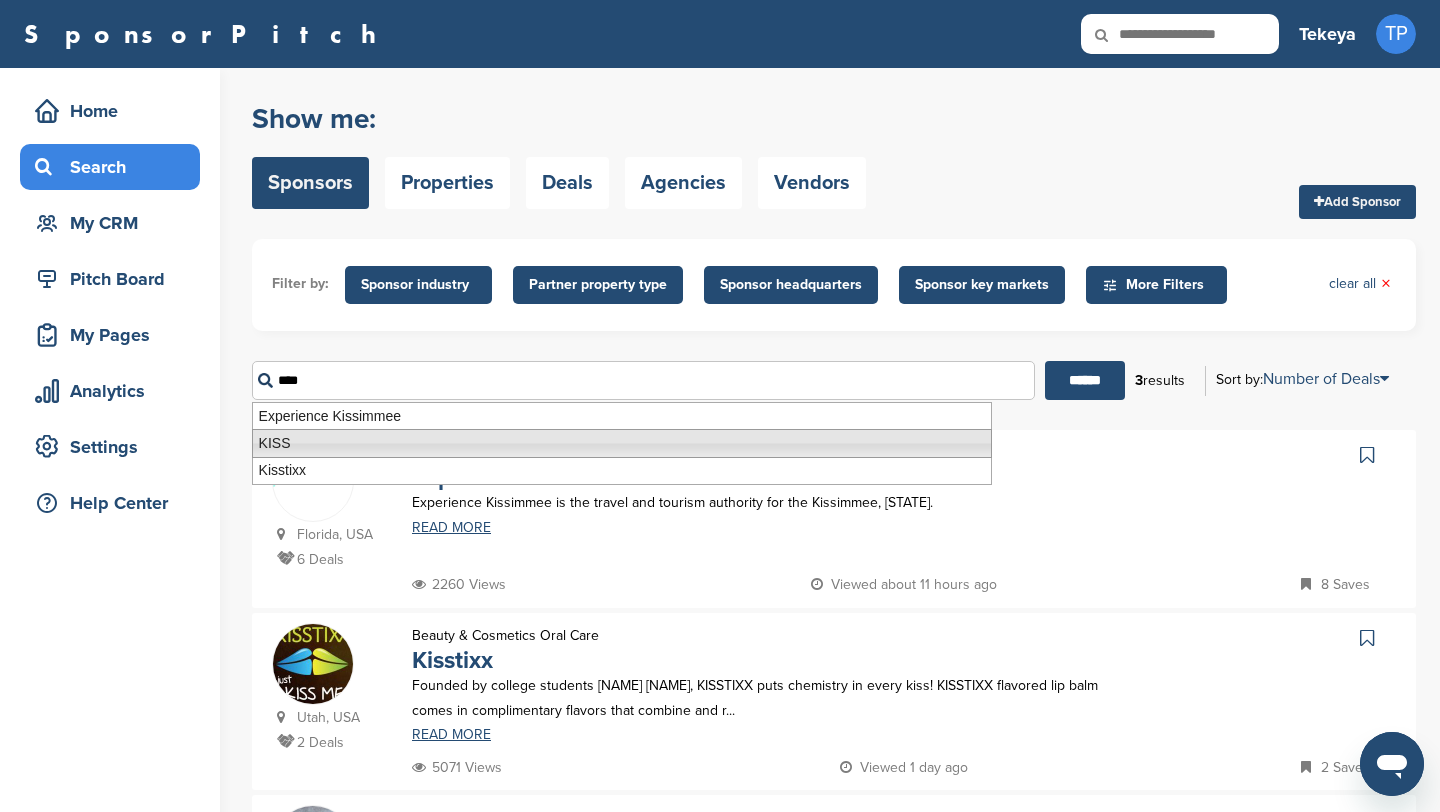 click on "KISS" at bounding box center [622, 443] 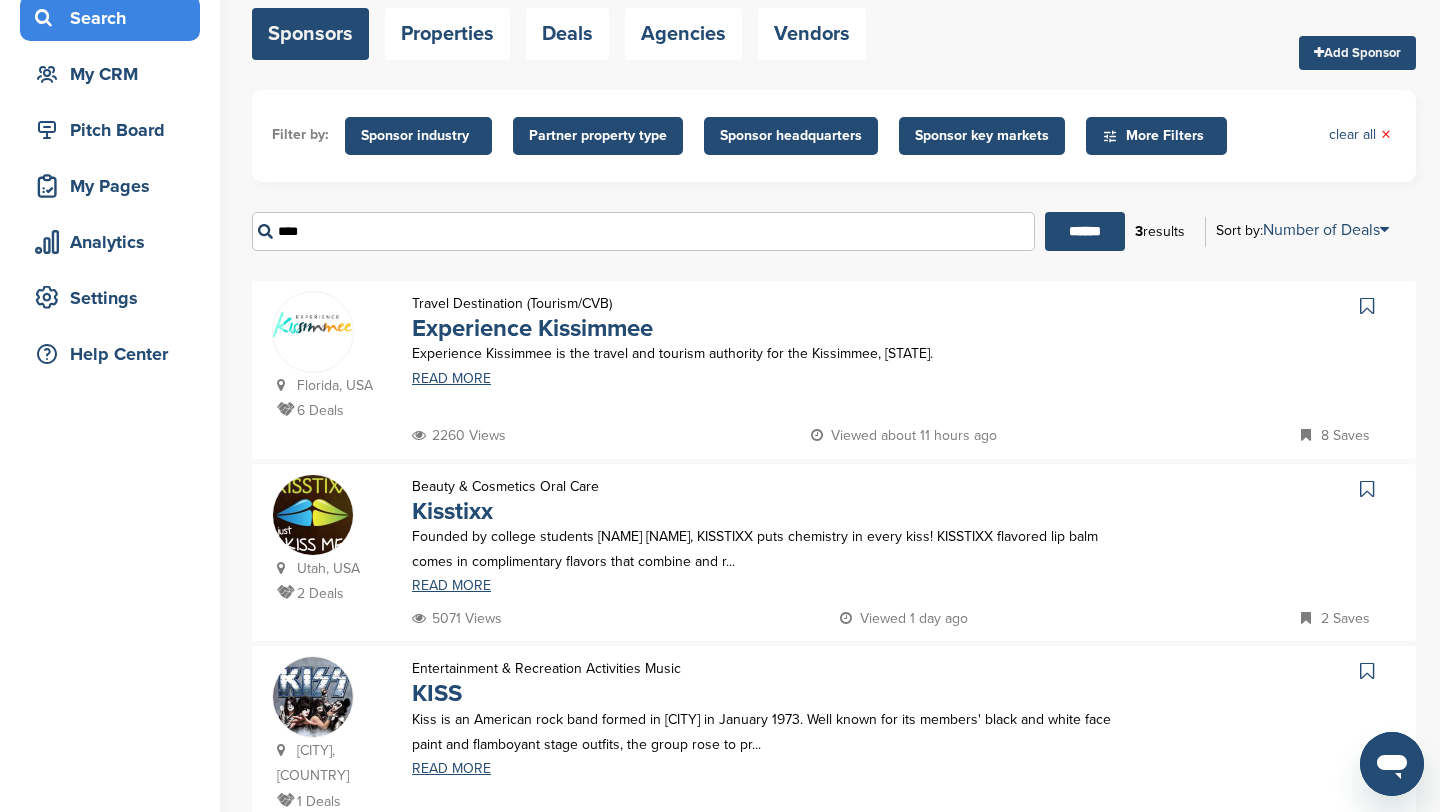 scroll, scrollTop: 45, scrollLeft: 0, axis: vertical 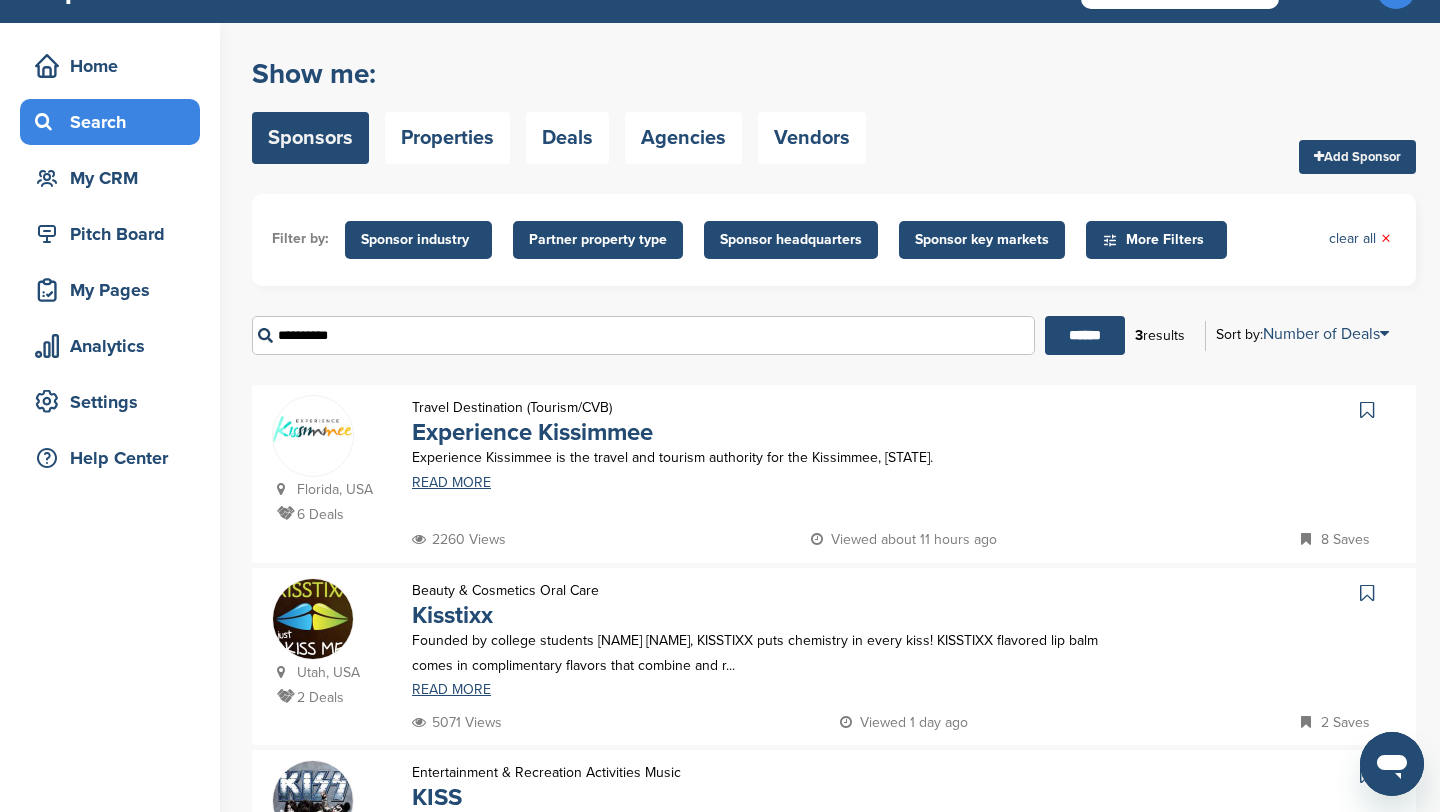 click on "******" at bounding box center [1085, 335] 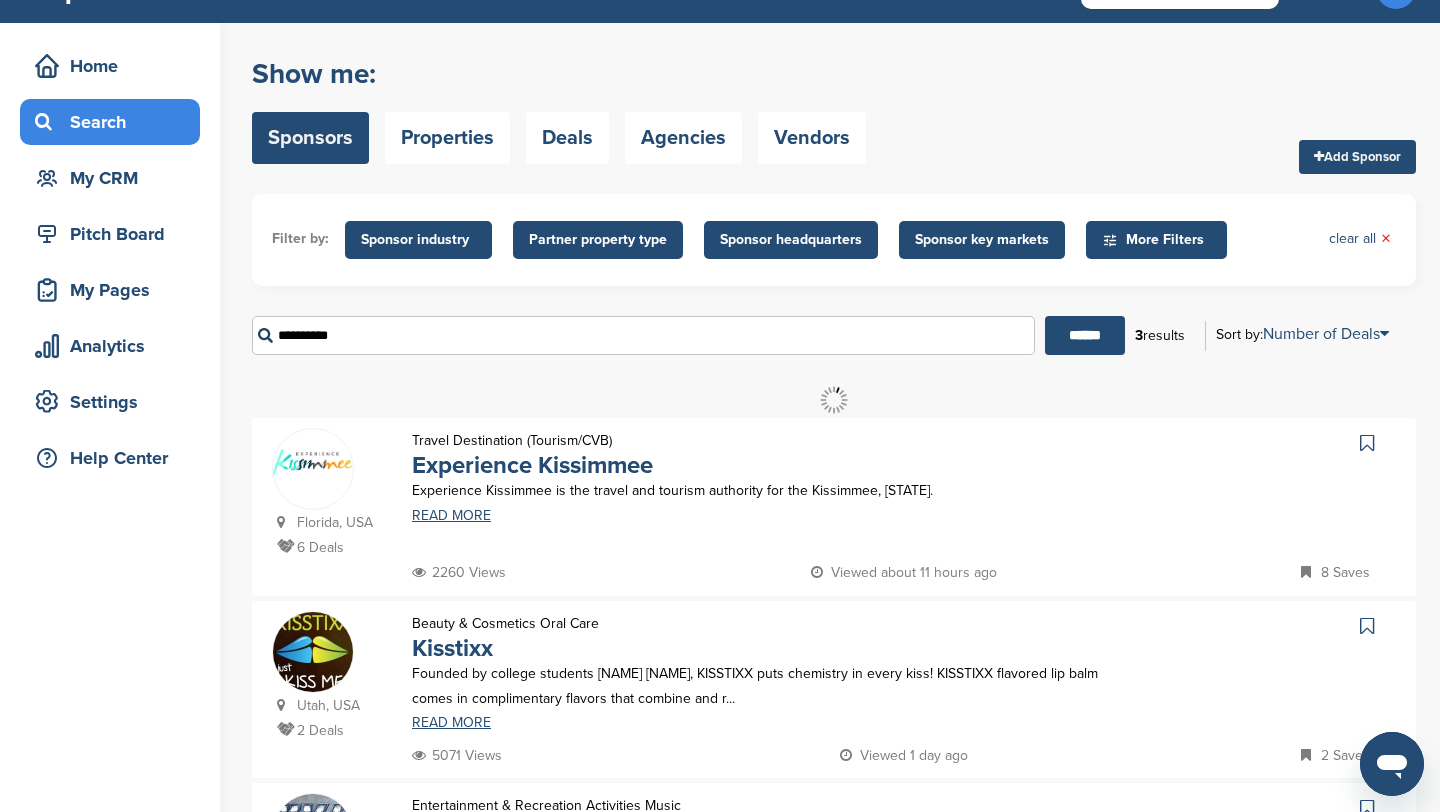 scroll, scrollTop: 0, scrollLeft: 0, axis: both 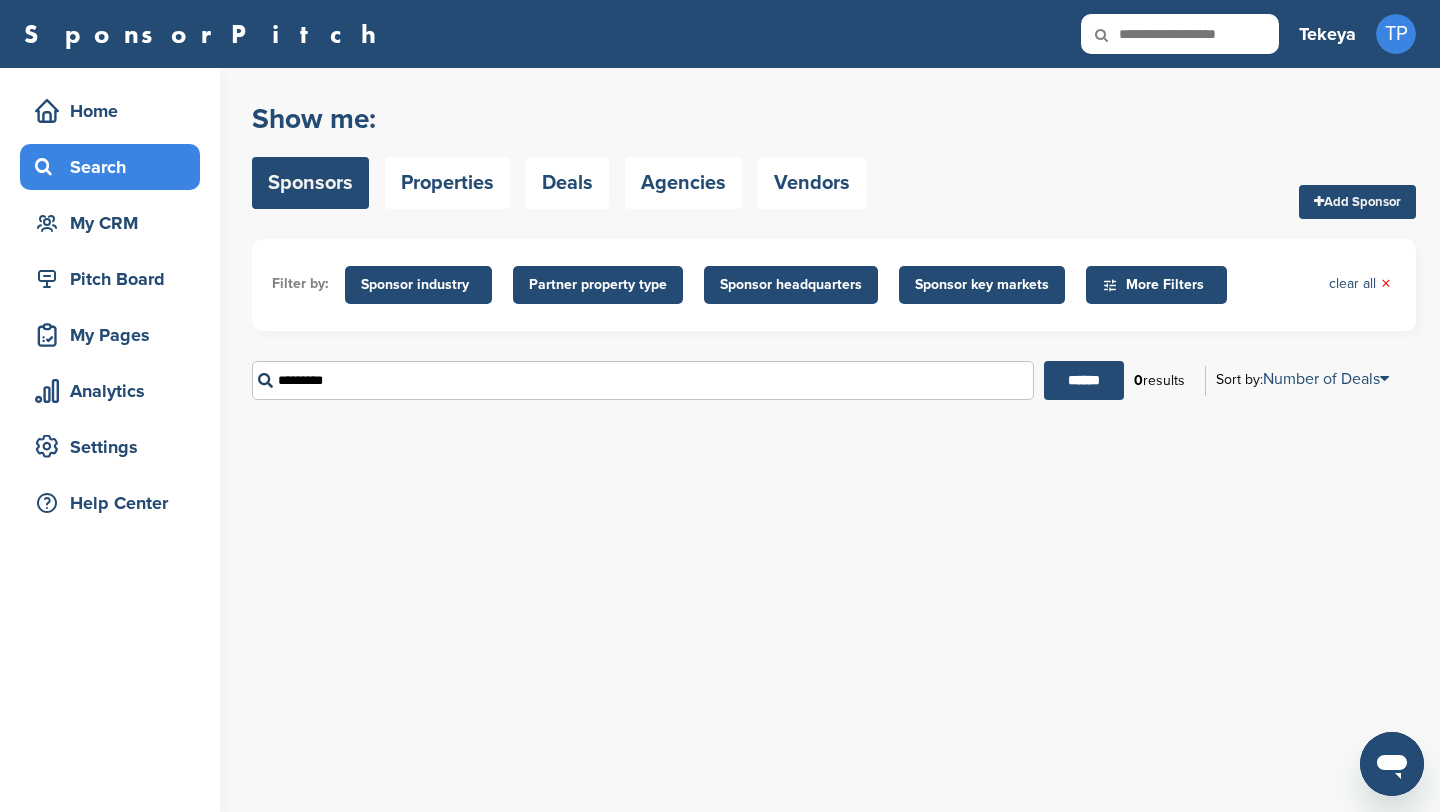 click on "******" at bounding box center [1084, 380] 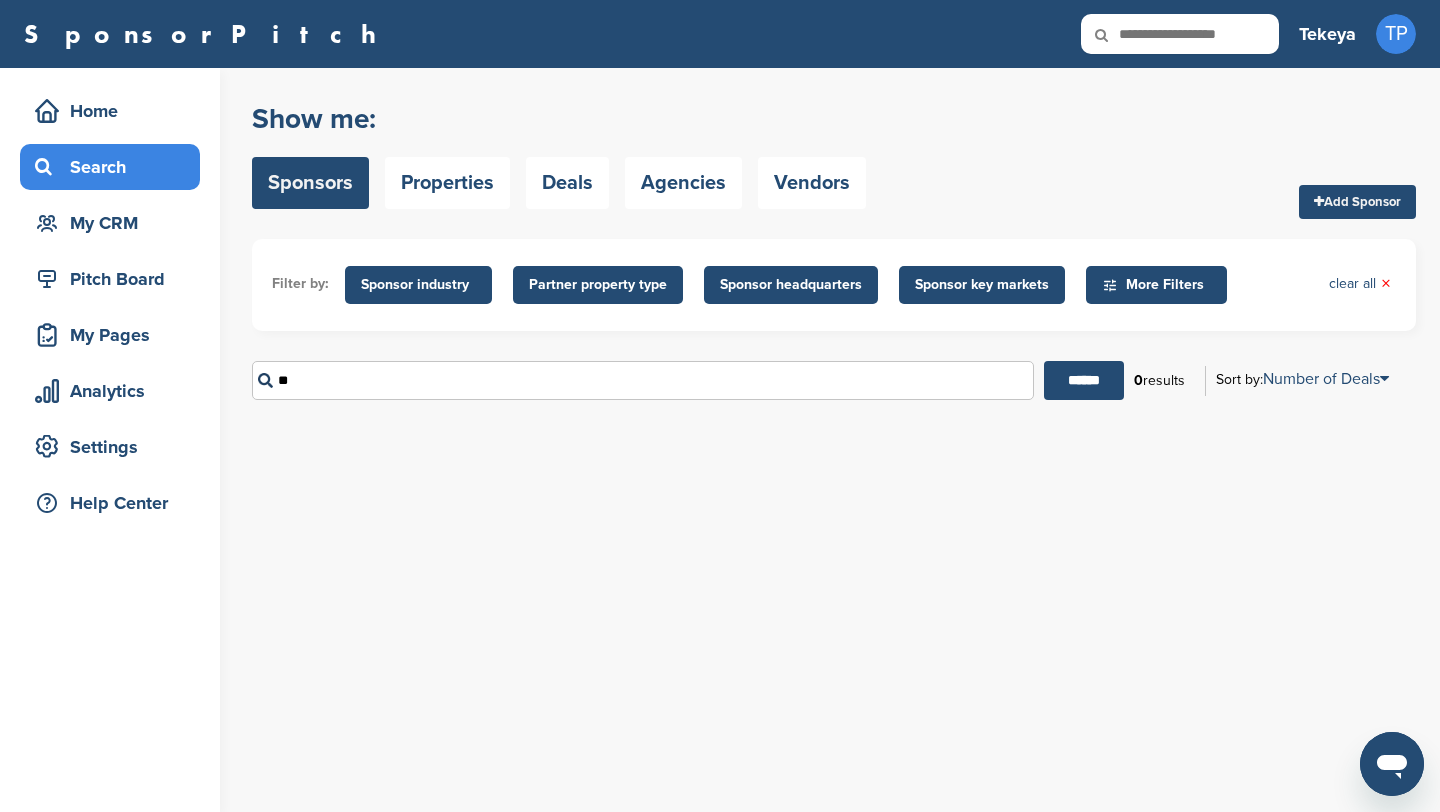 type on "*" 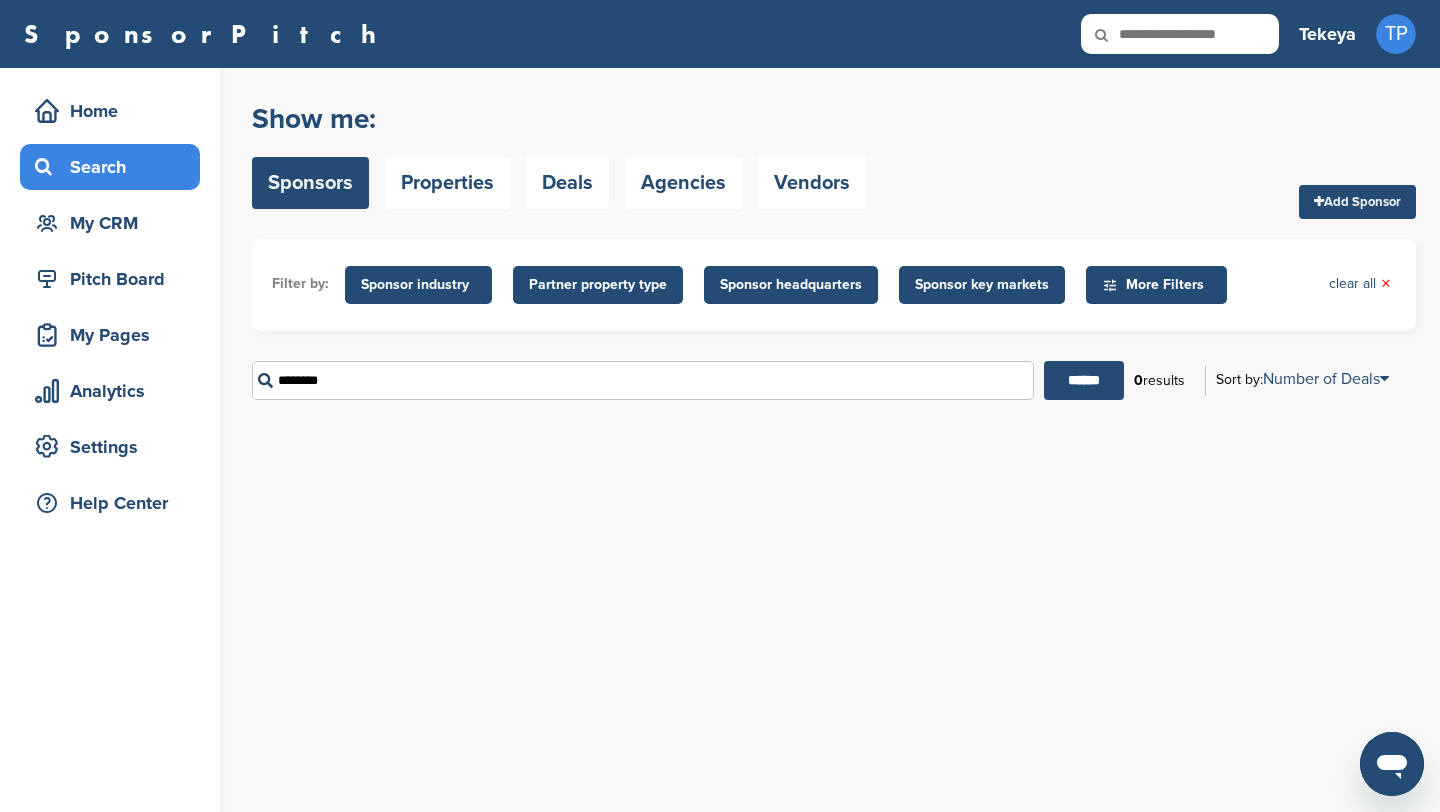 type on "********" 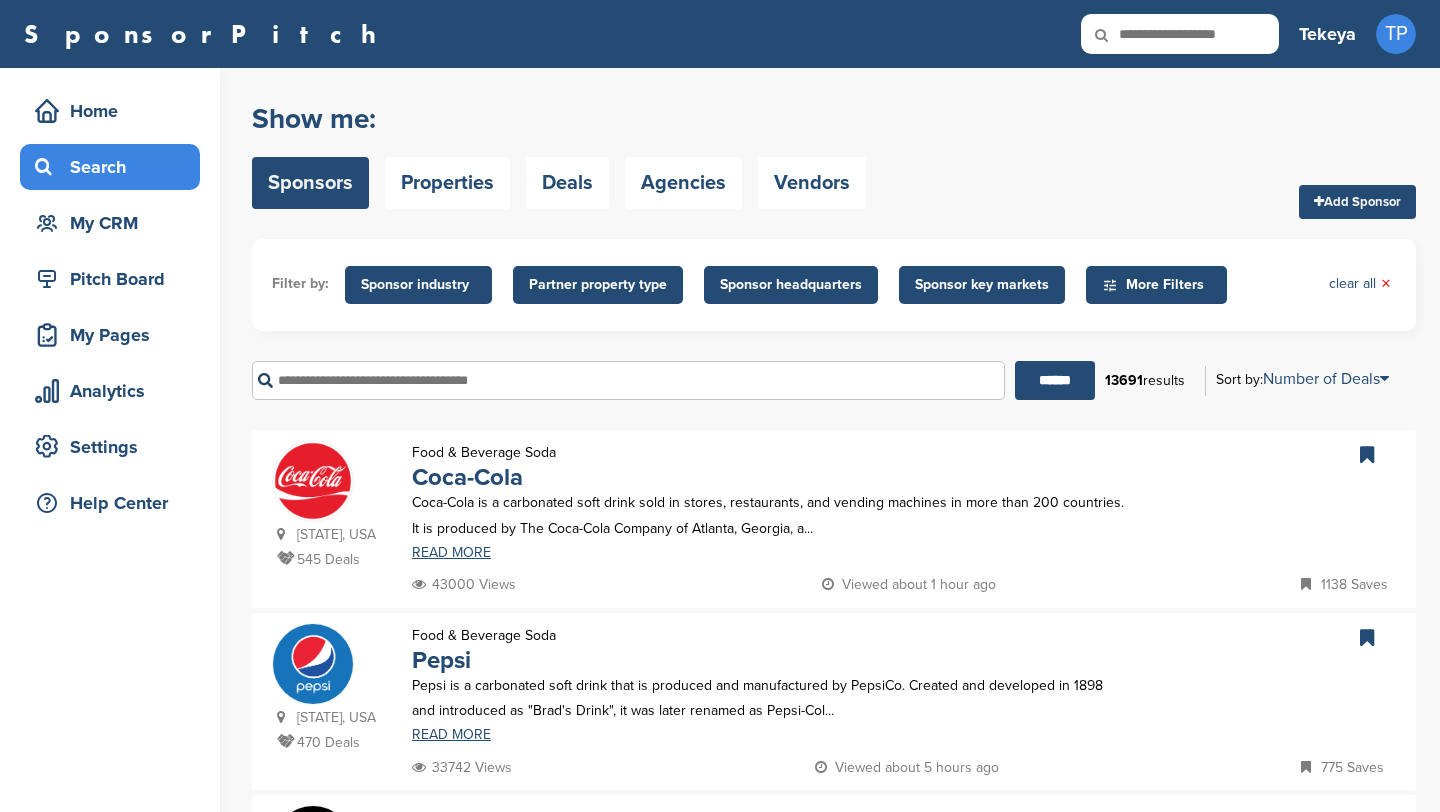 scroll, scrollTop: 0, scrollLeft: 0, axis: both 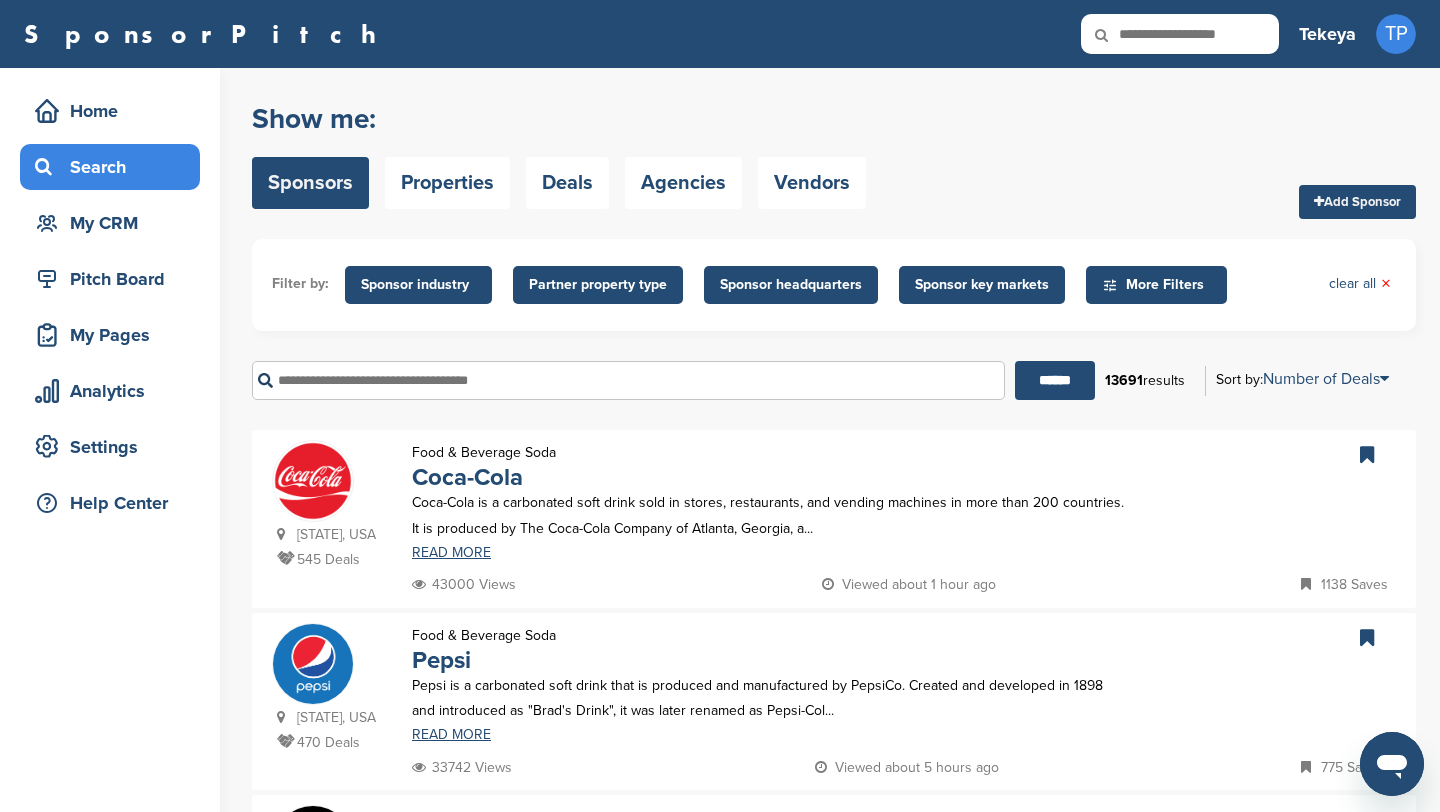 click at bounding box center (628, 380) 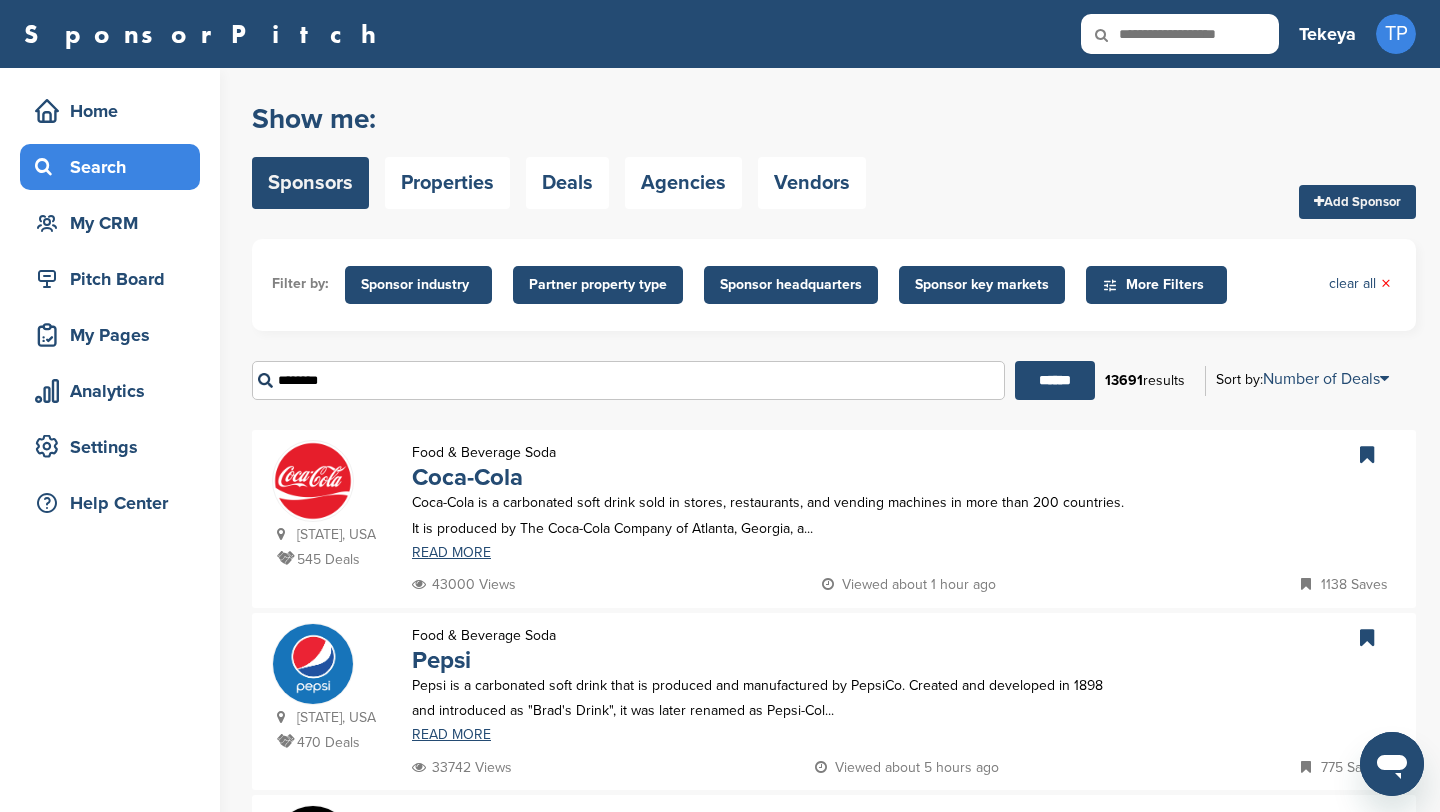 click on "******" at bounding box center (1055, 380) 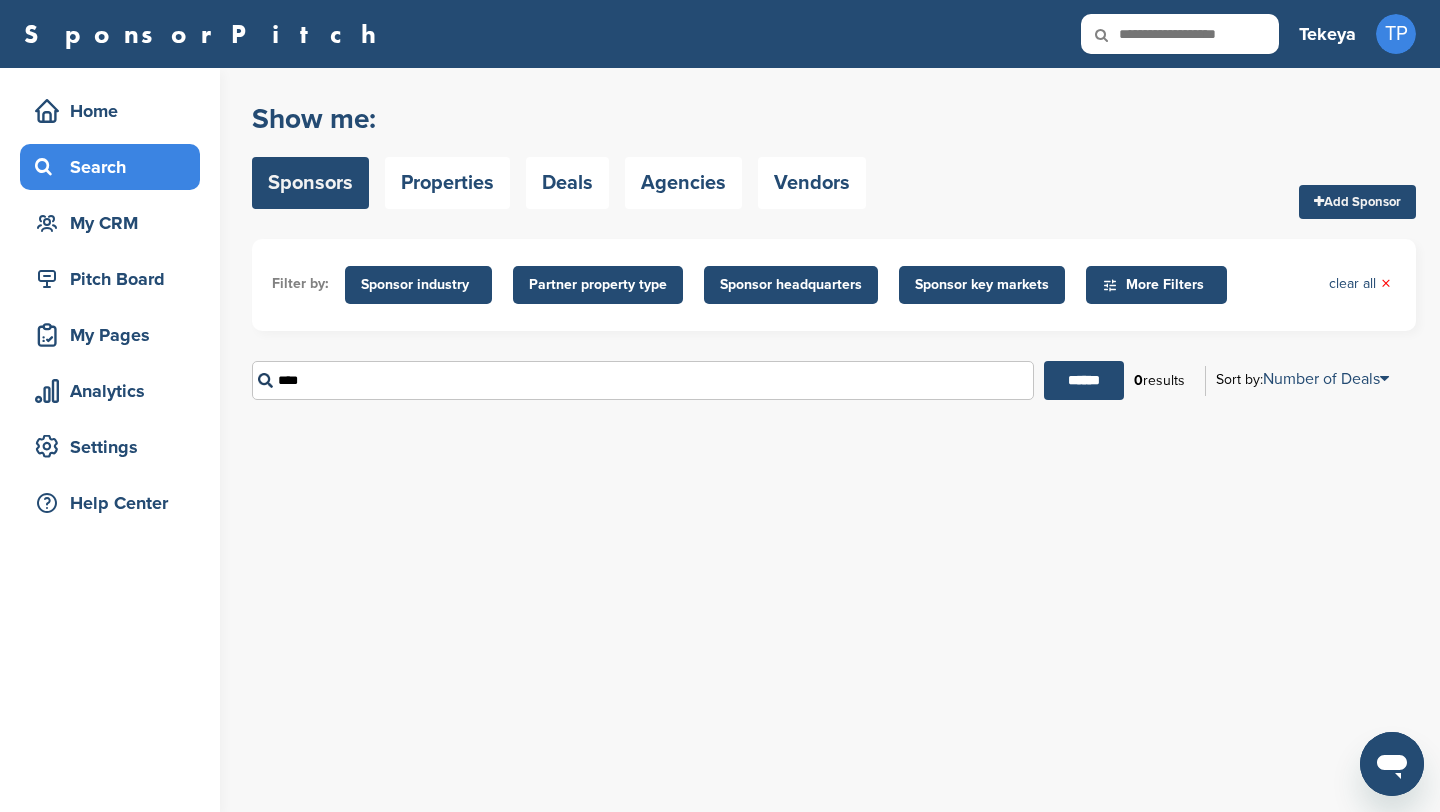 click on "******" at bounding box center [1084, 380] 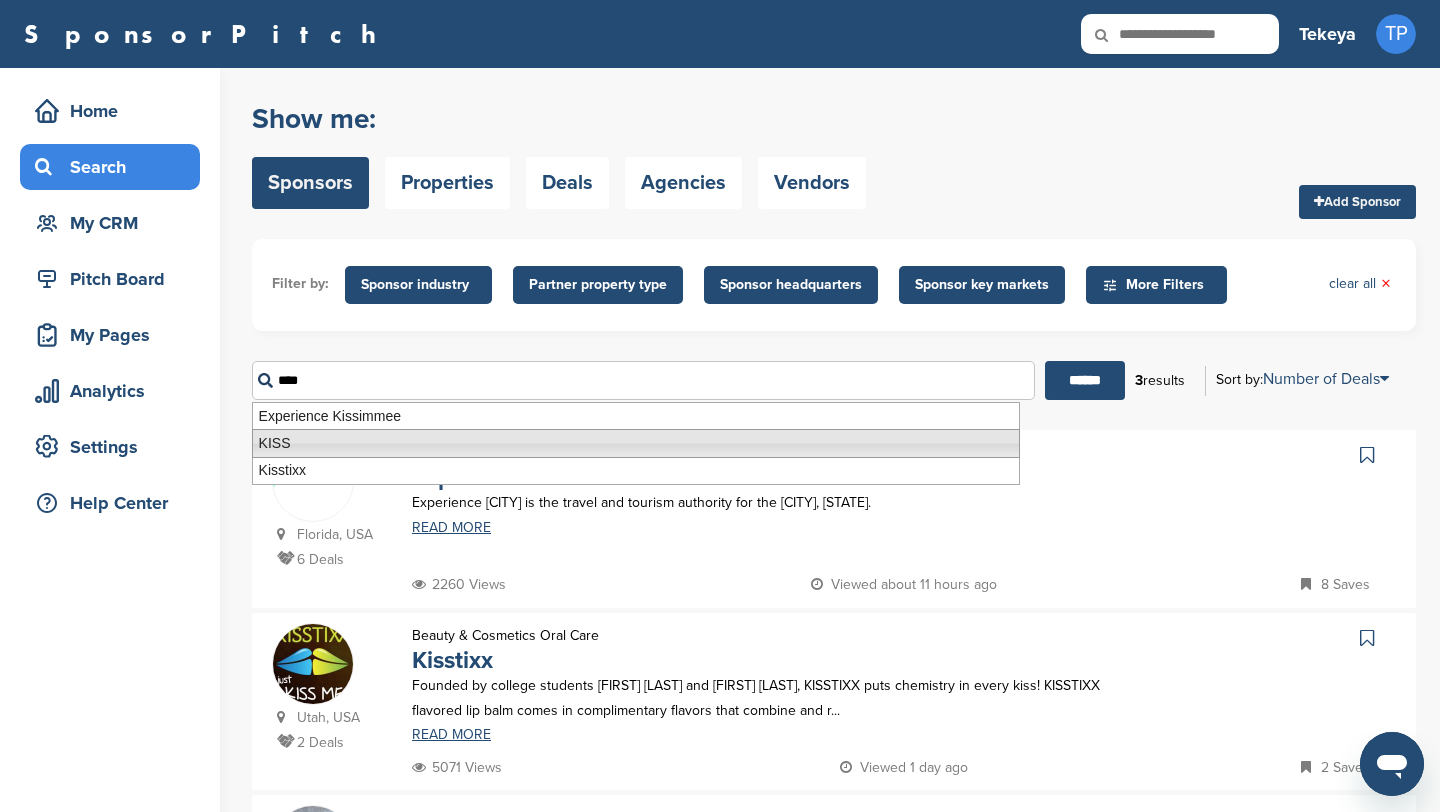 click on "KISS" at bounding box center [636, 443] 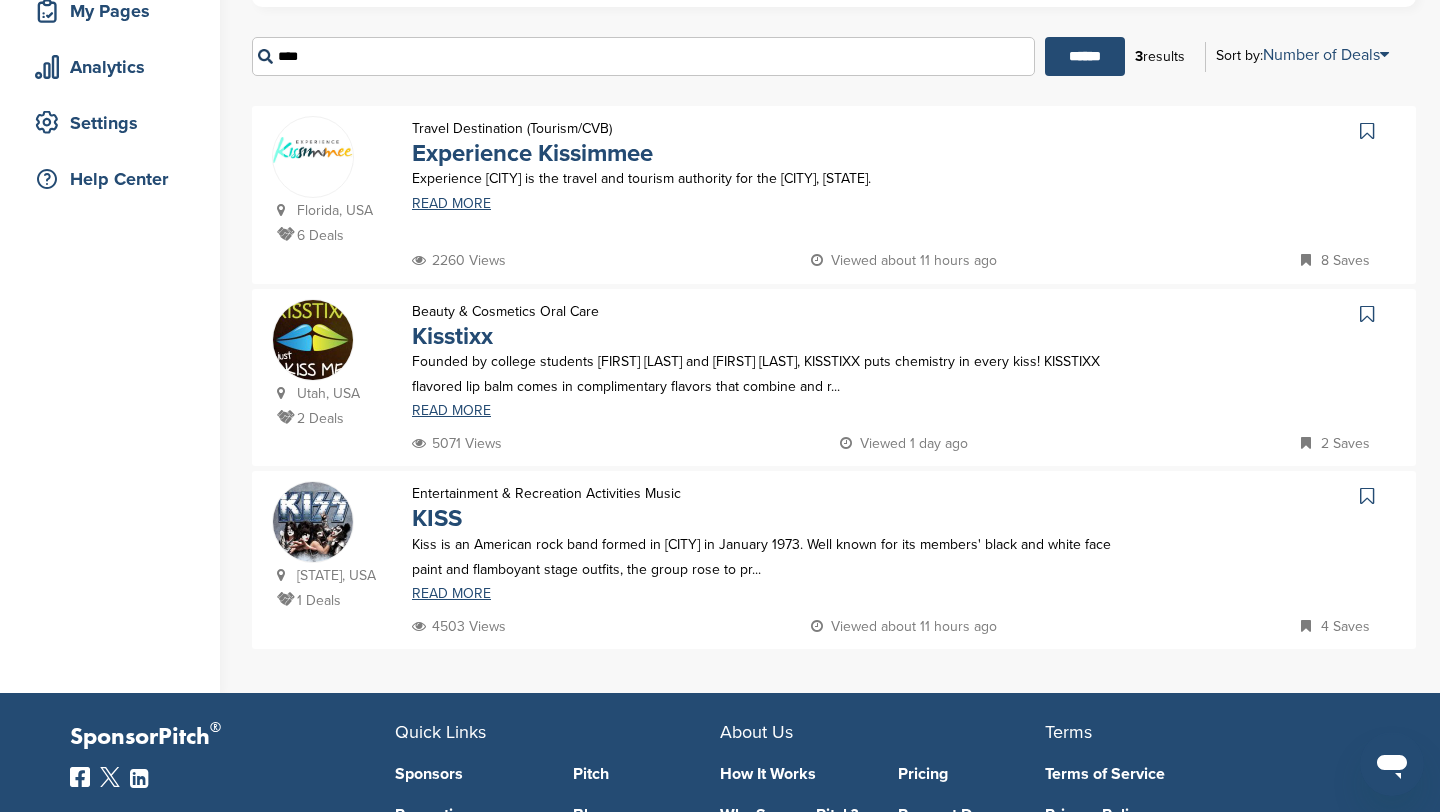 scroll, scrollTop: 326, scrollLeft: 0, axis: vertical 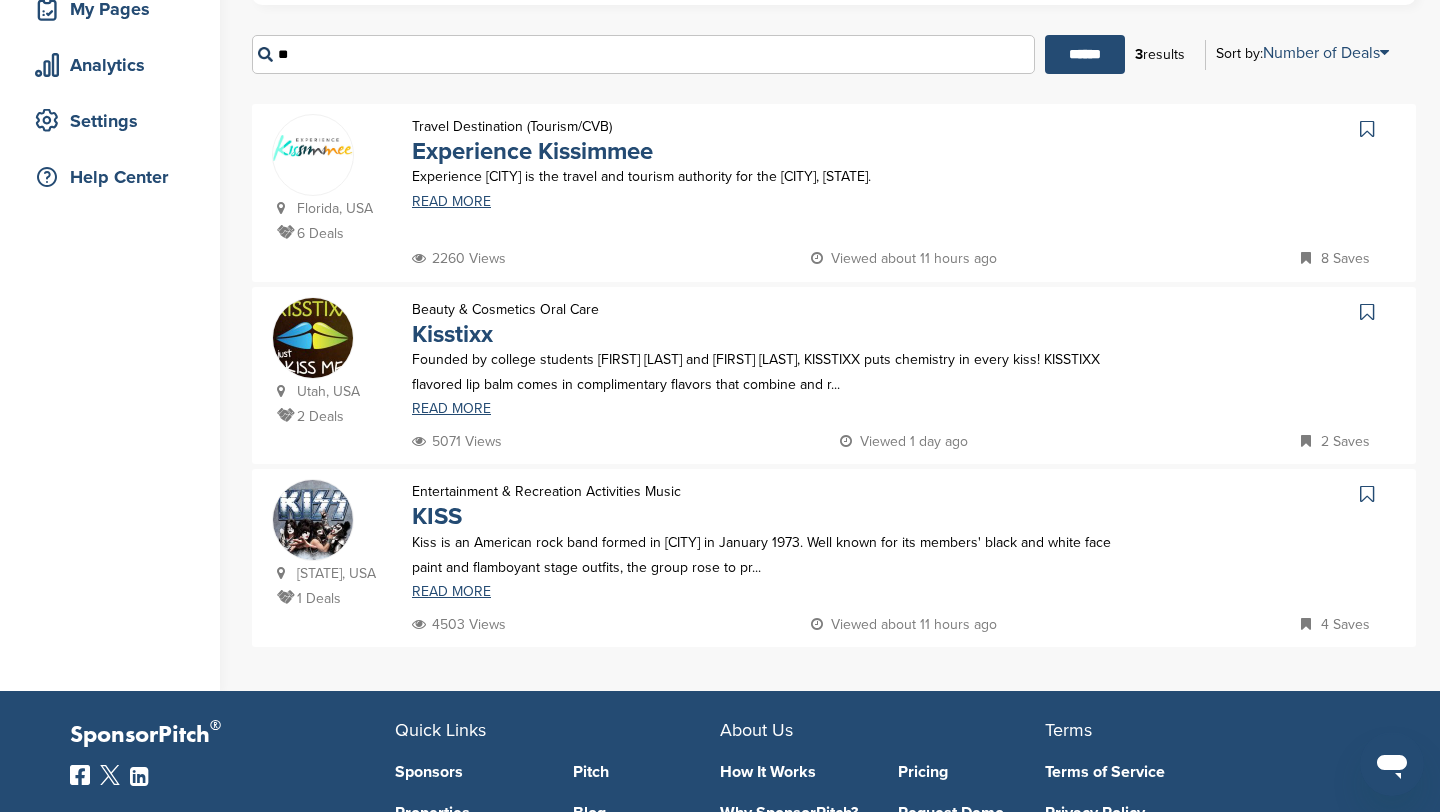 type on "*" 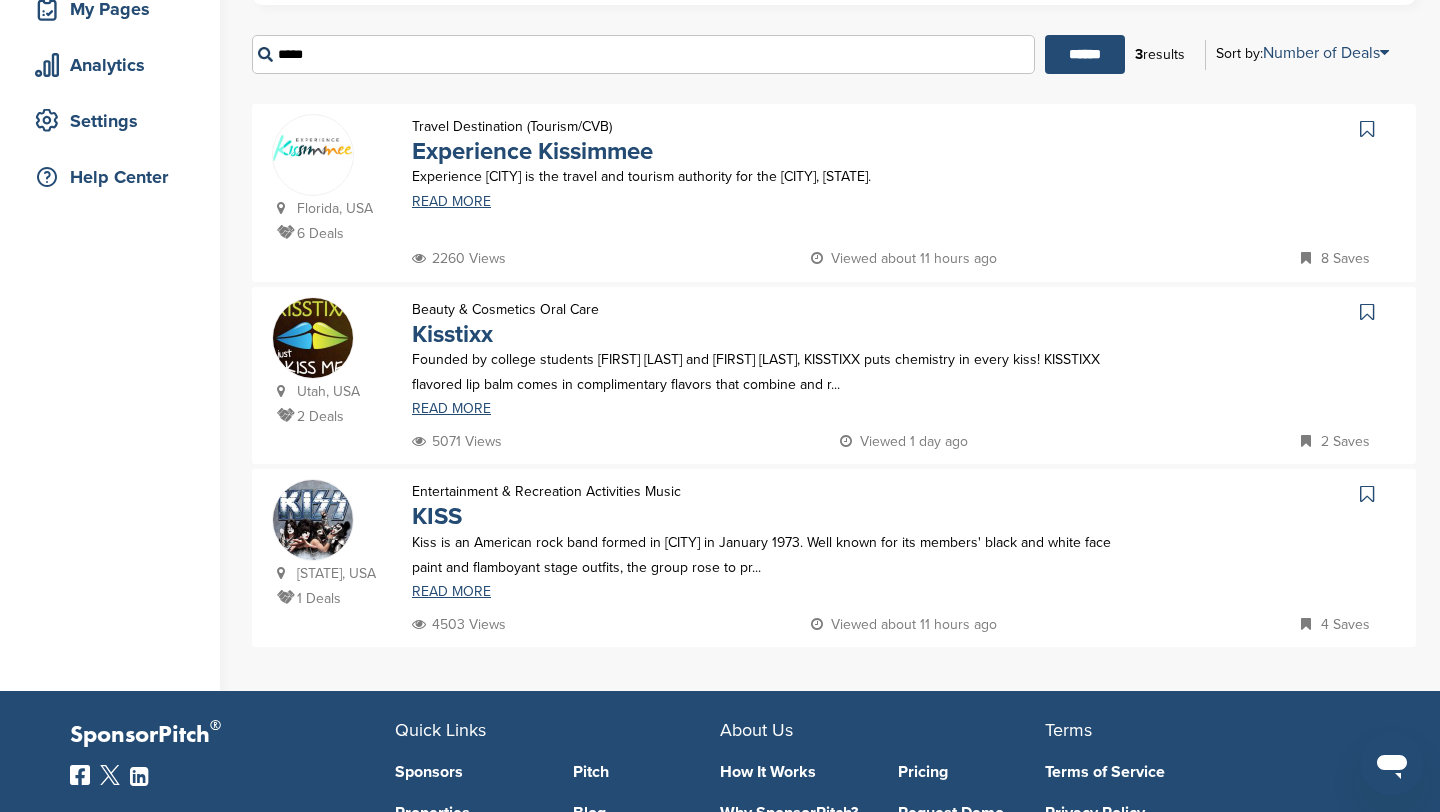 type on "*****" 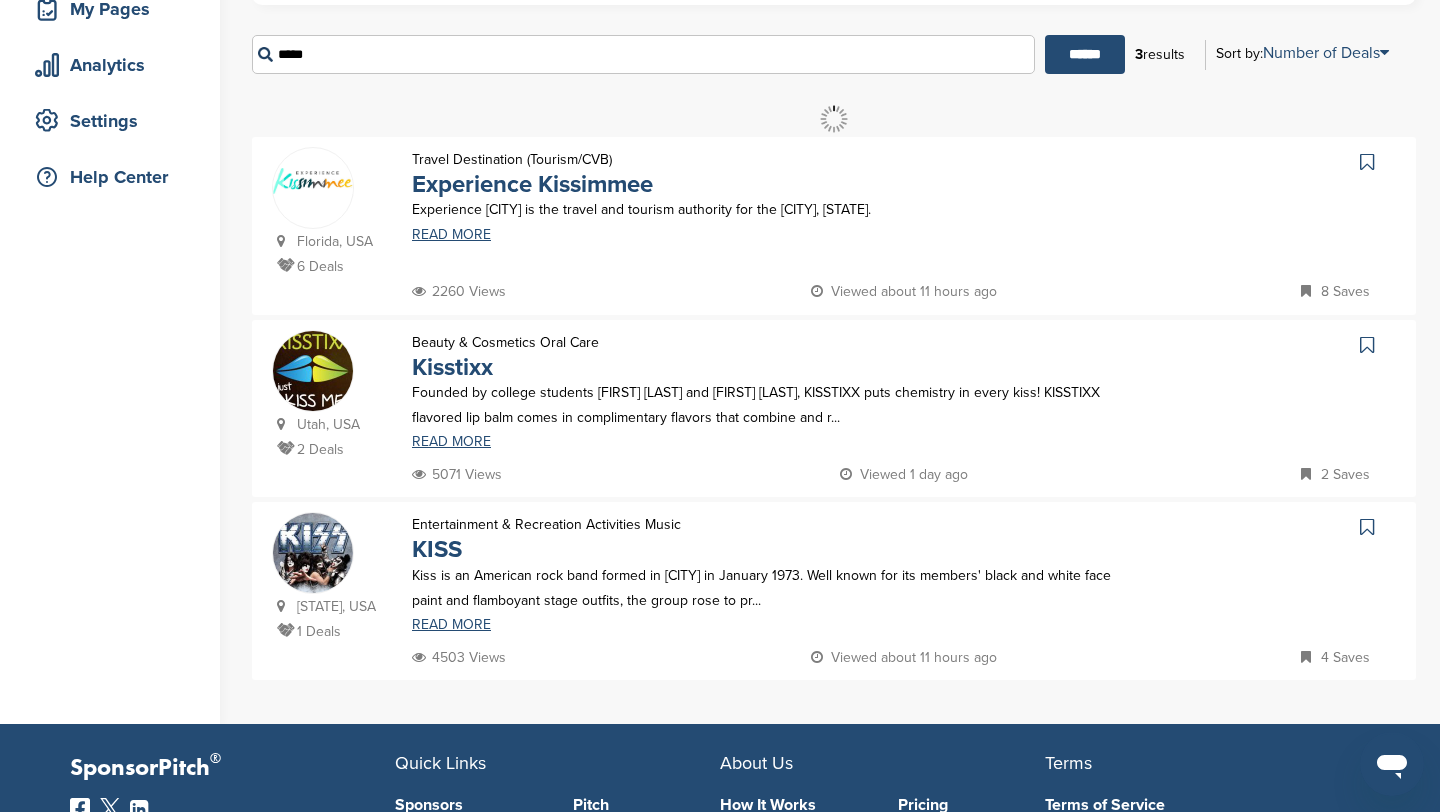 scroll, scrollTop: 0, scrollLeft: 0, axis: both 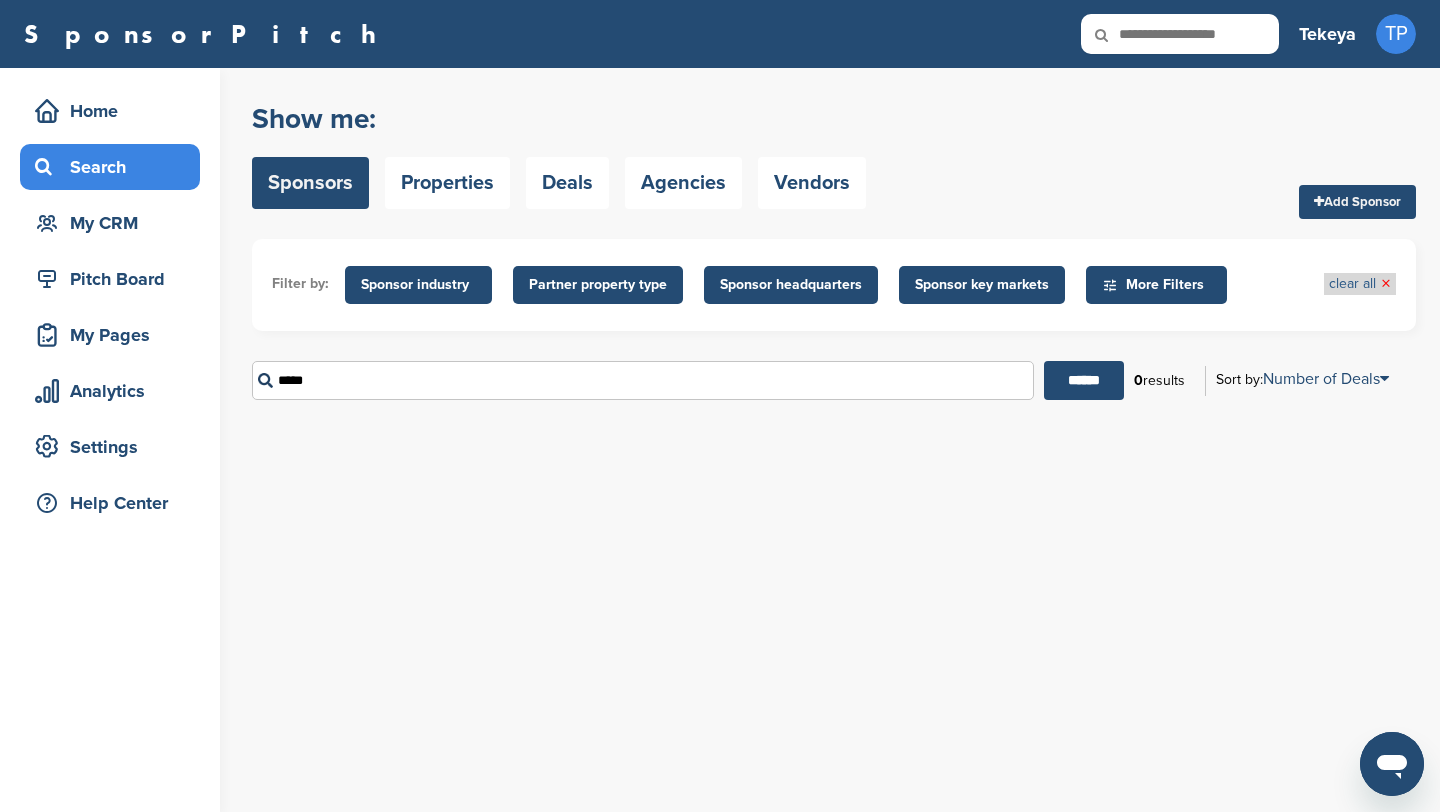 click on "×" at bounding box center (1386, 284) 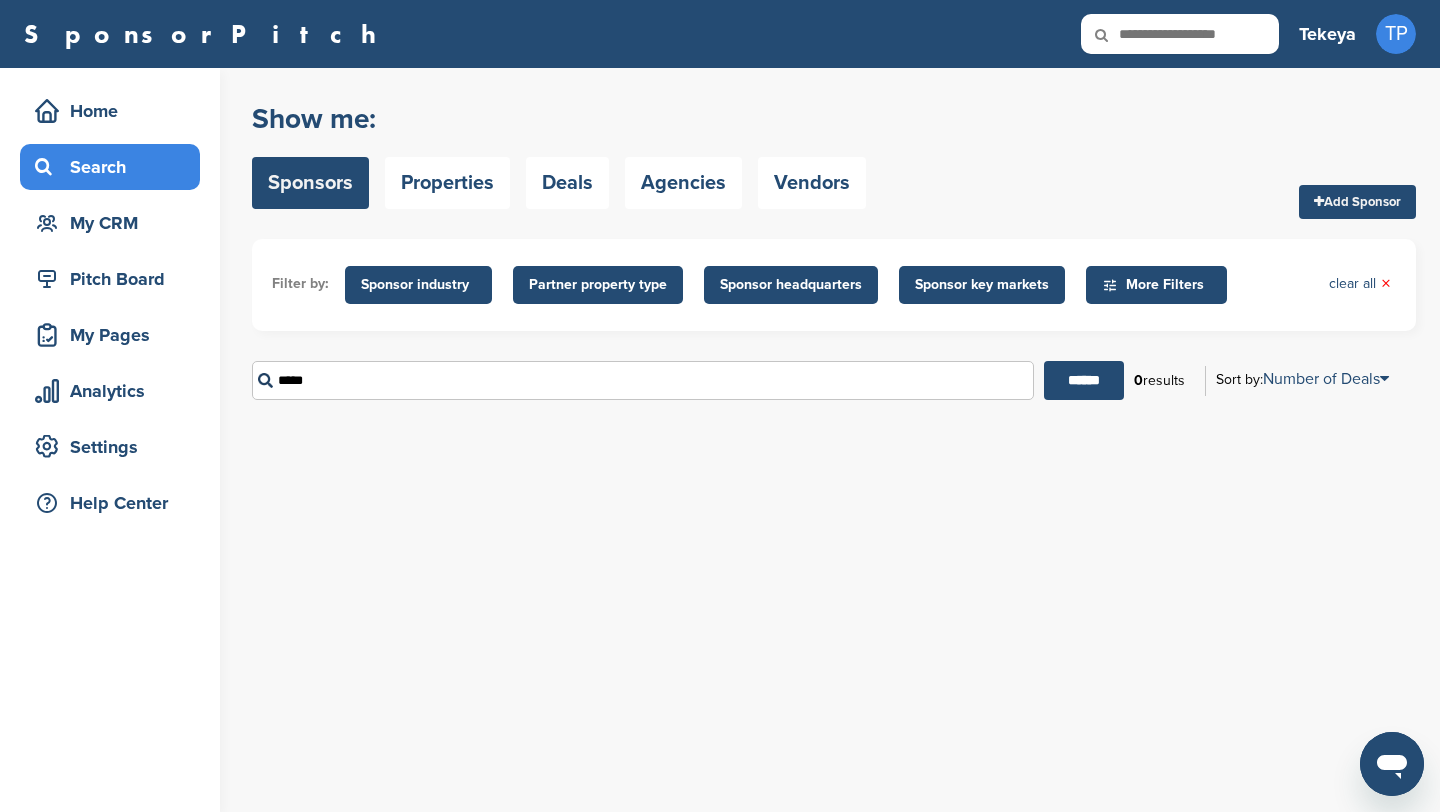 click on "*****" at bounding box center [643, 380] 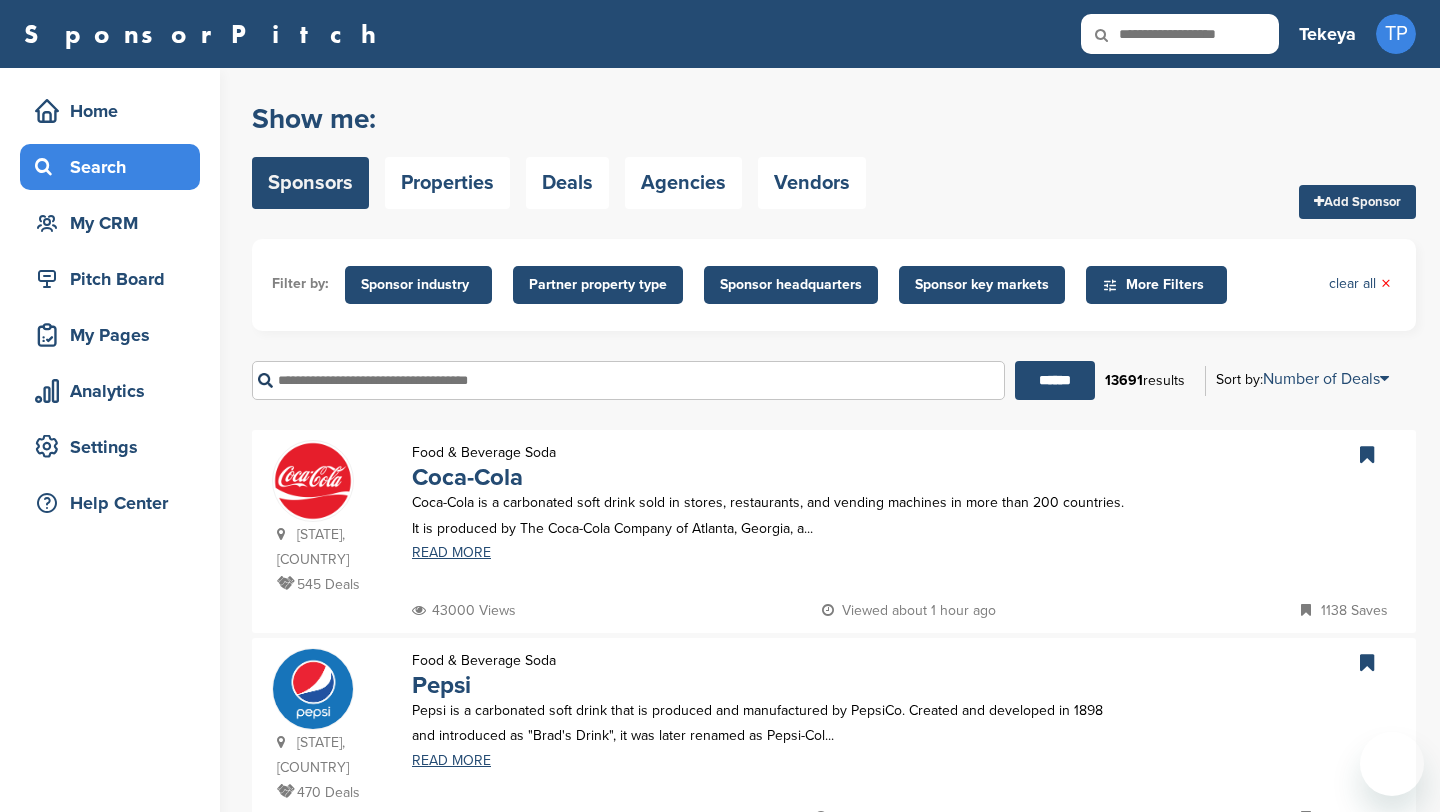 scroll, scrollTop: 0, scrollLeft: 0, axis: both 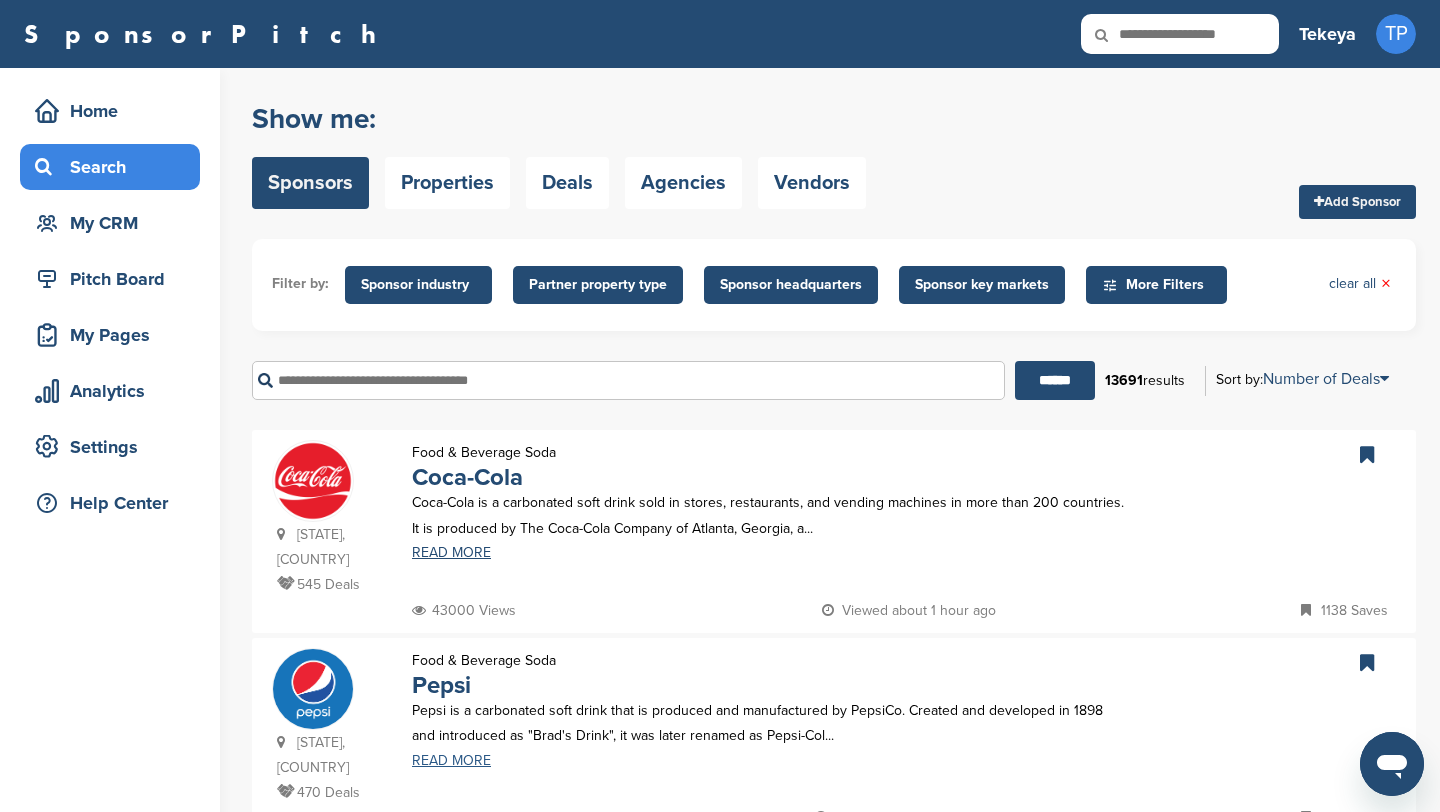click on "READ MORE" at bounding box center (768, 761) 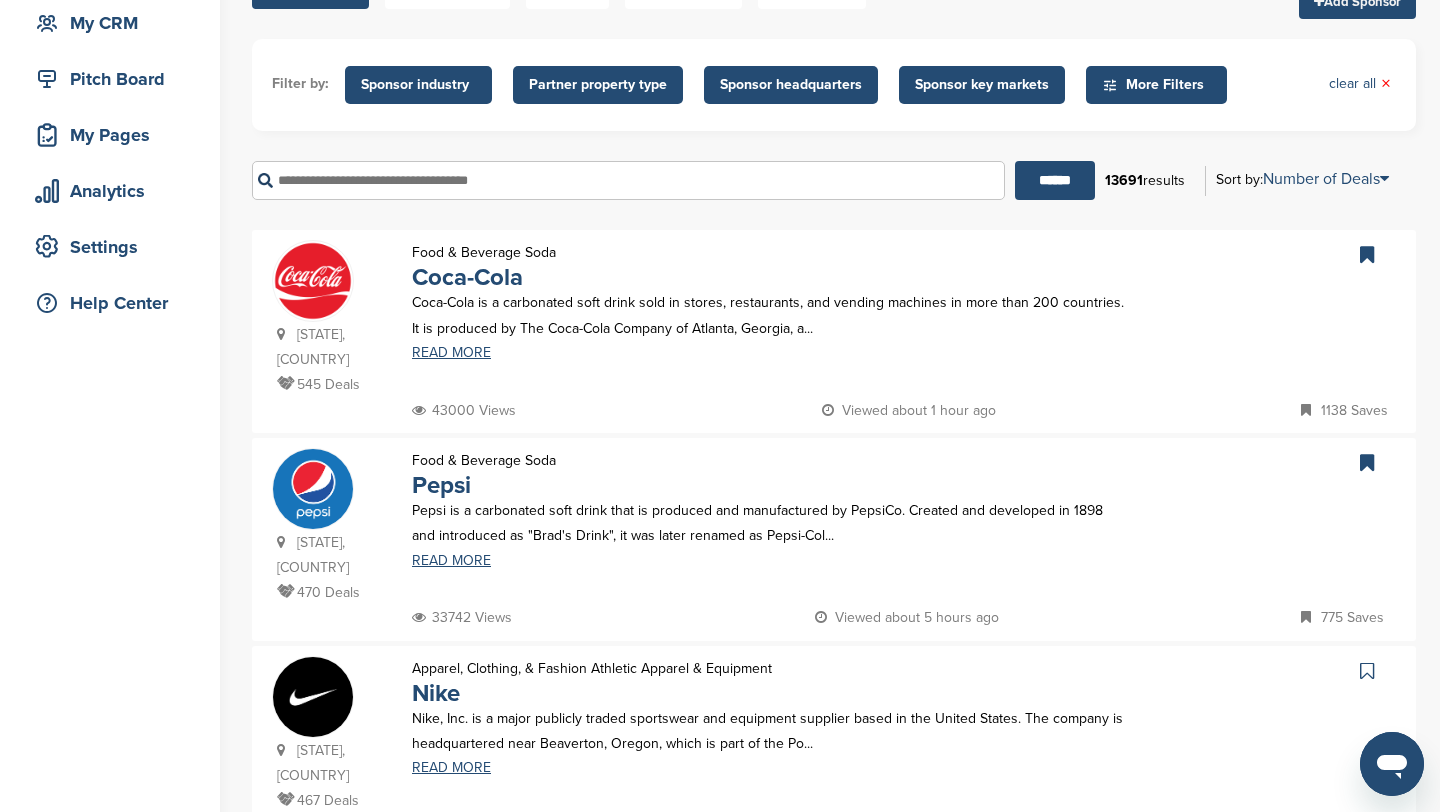 scroll, scrollTop: 0, scrollLeft: 0, axis: both 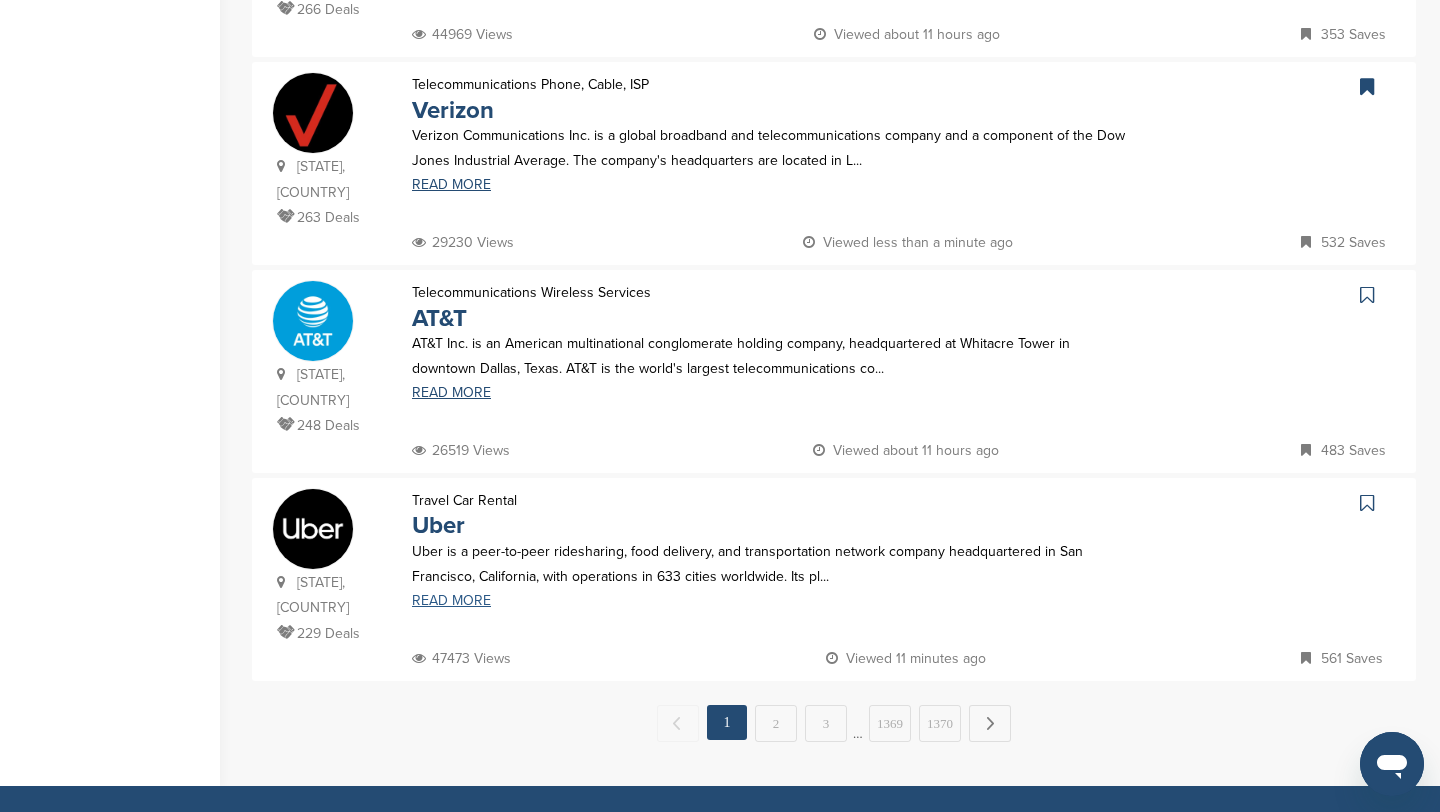 click on "READ MORE" at bounding box center [768, 601] 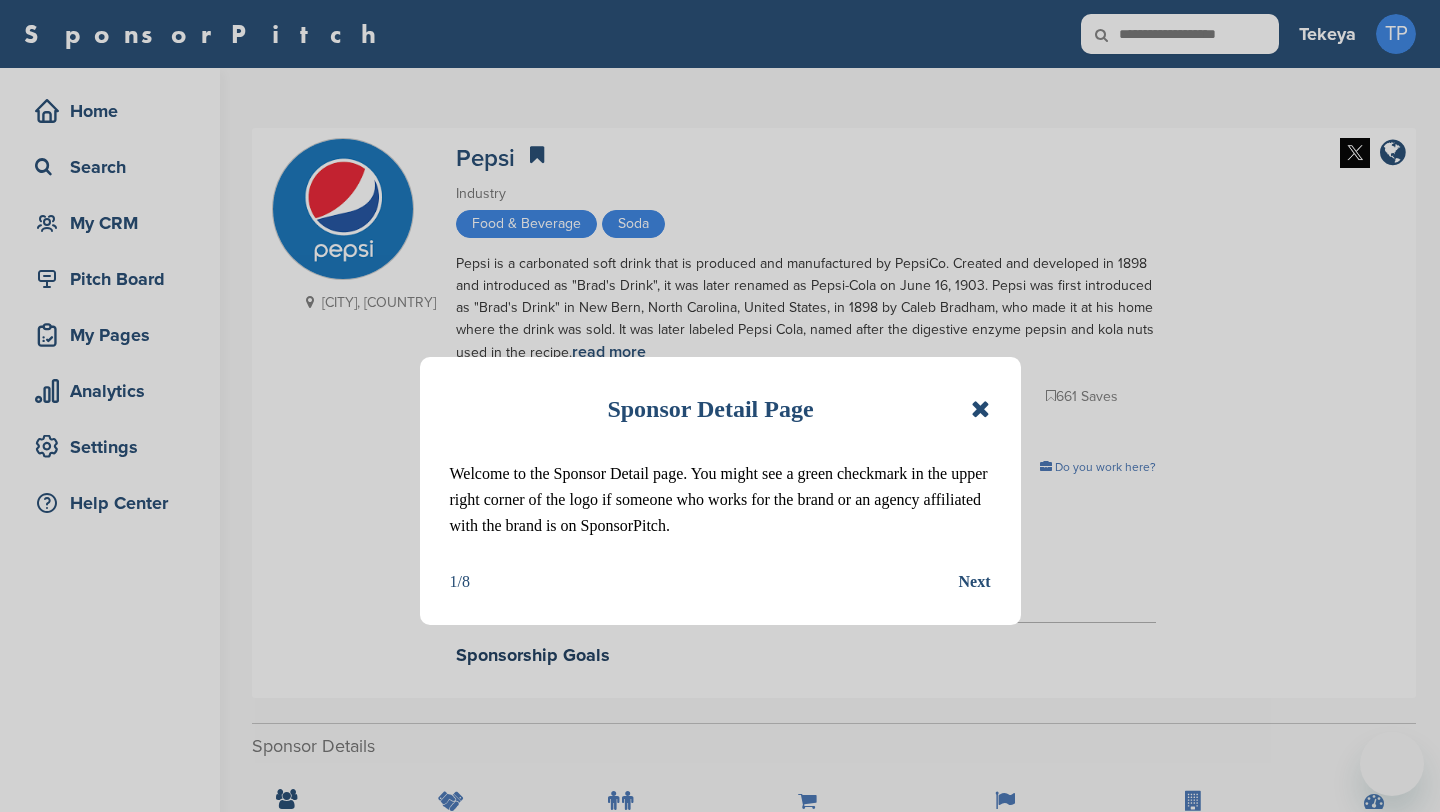 scroll, scrollTop: 0, scrollLeft: 0, axis: both 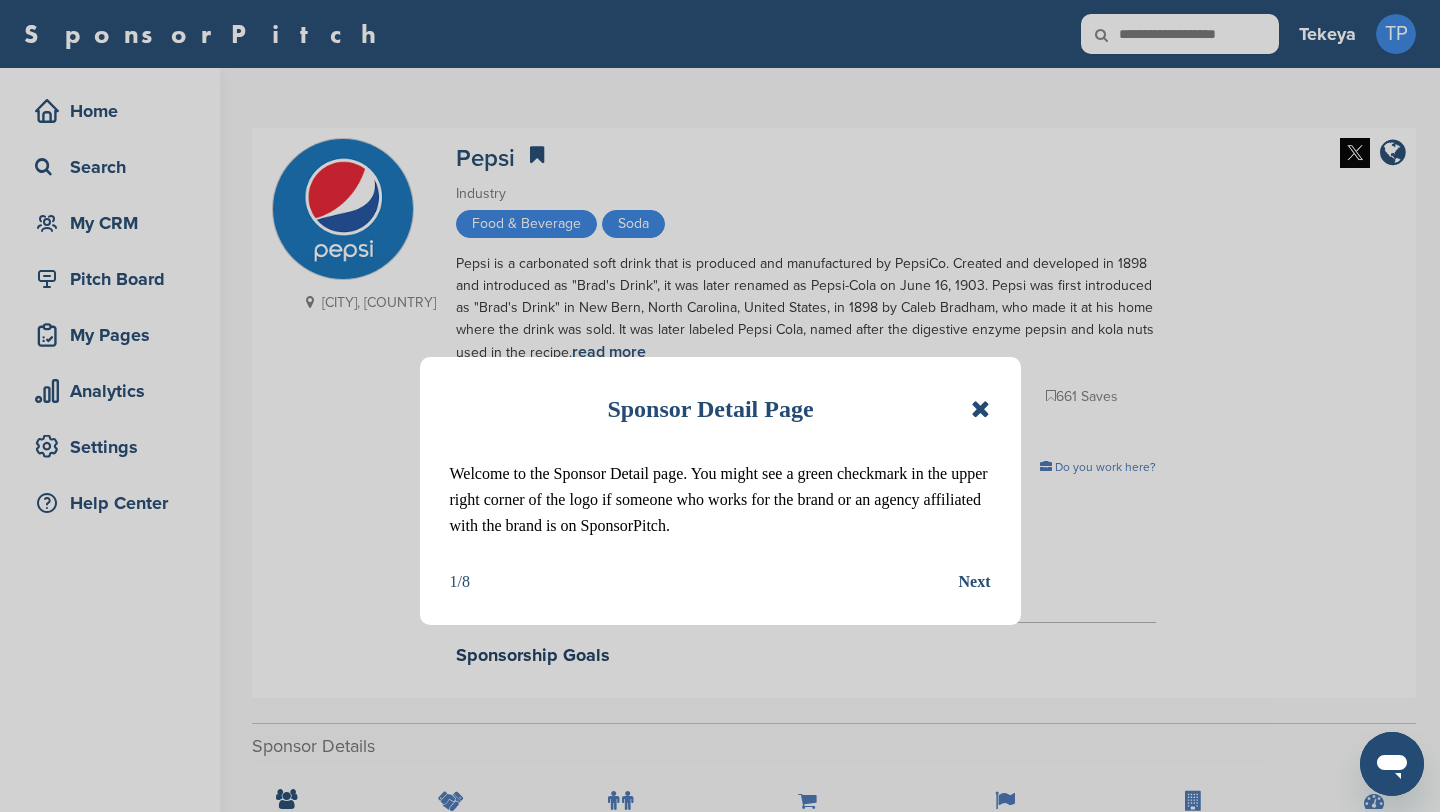 click at bounding box center (980, 409) 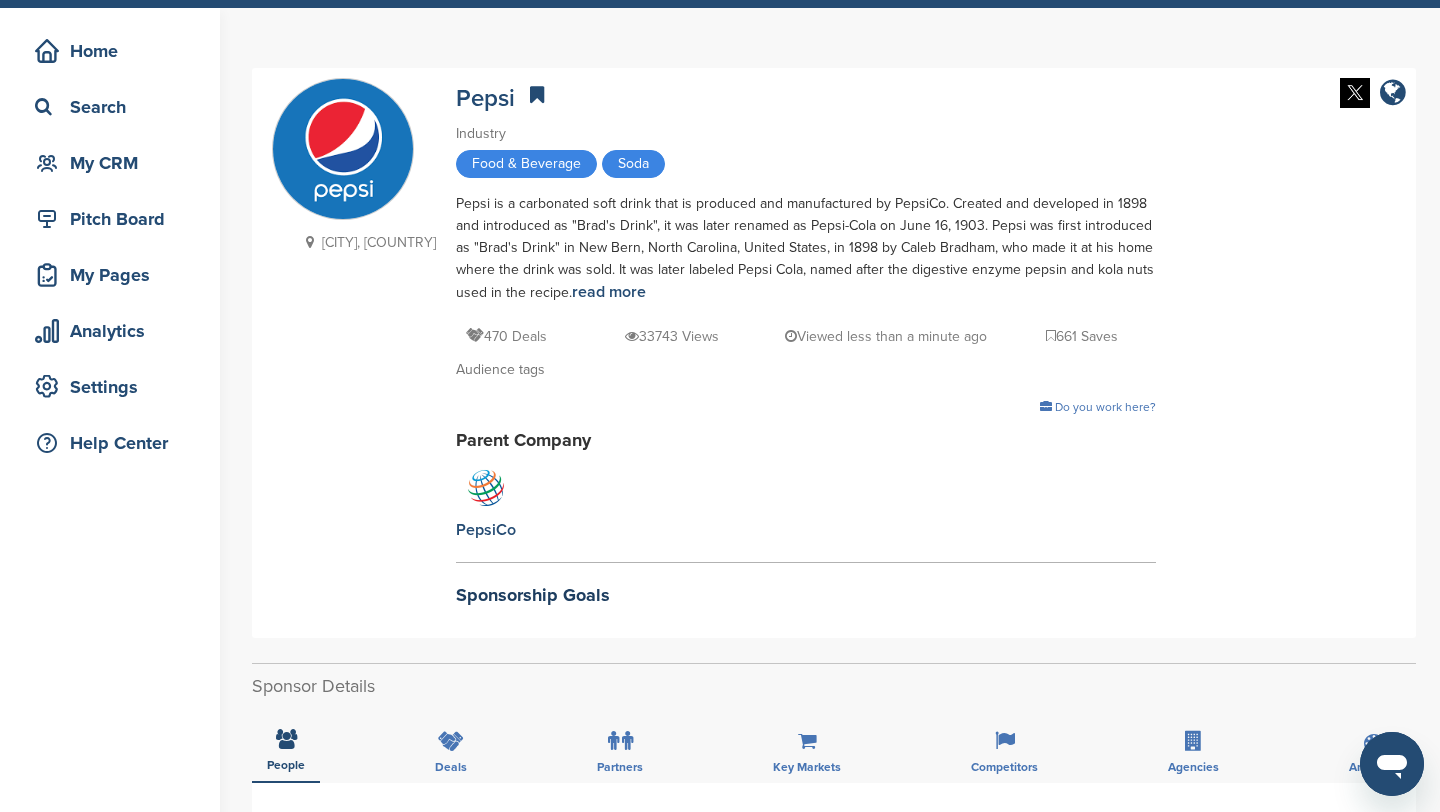 scroll, scrollTop: 66, scrollLeft: 0, axis: vertical 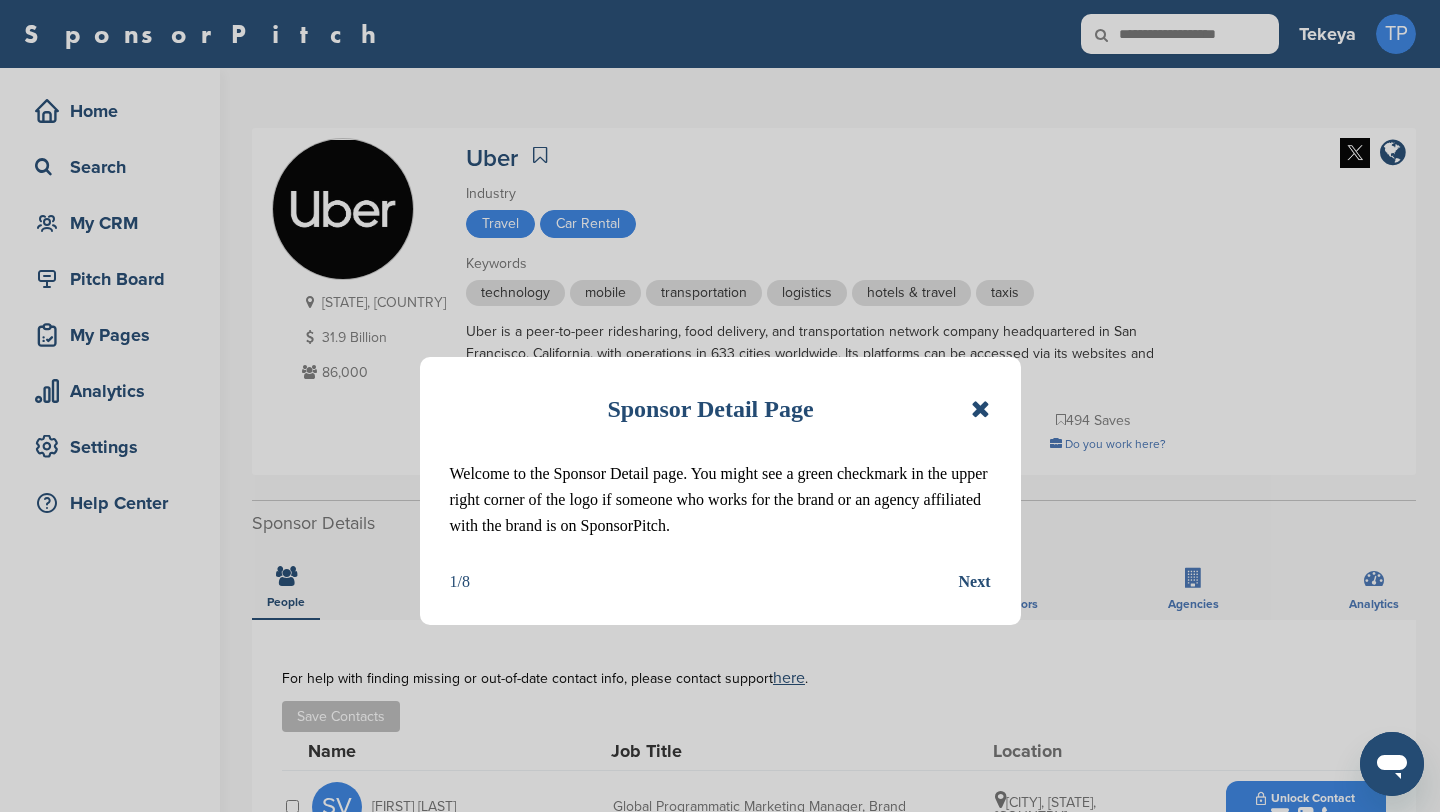 click at bounding box center [980, 409] 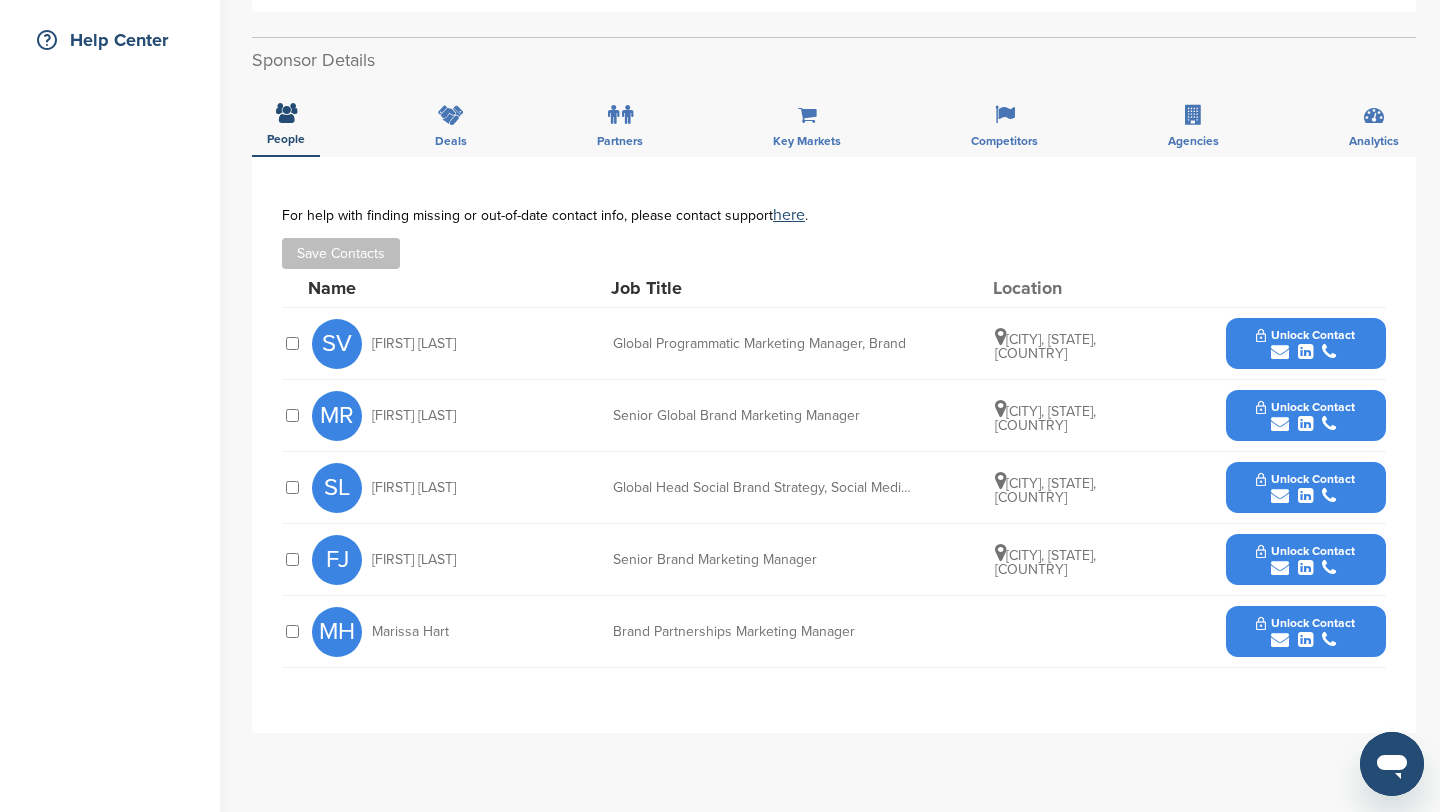 scroll, scrollTop: 466, scrollLeft: 0, axis: vertical 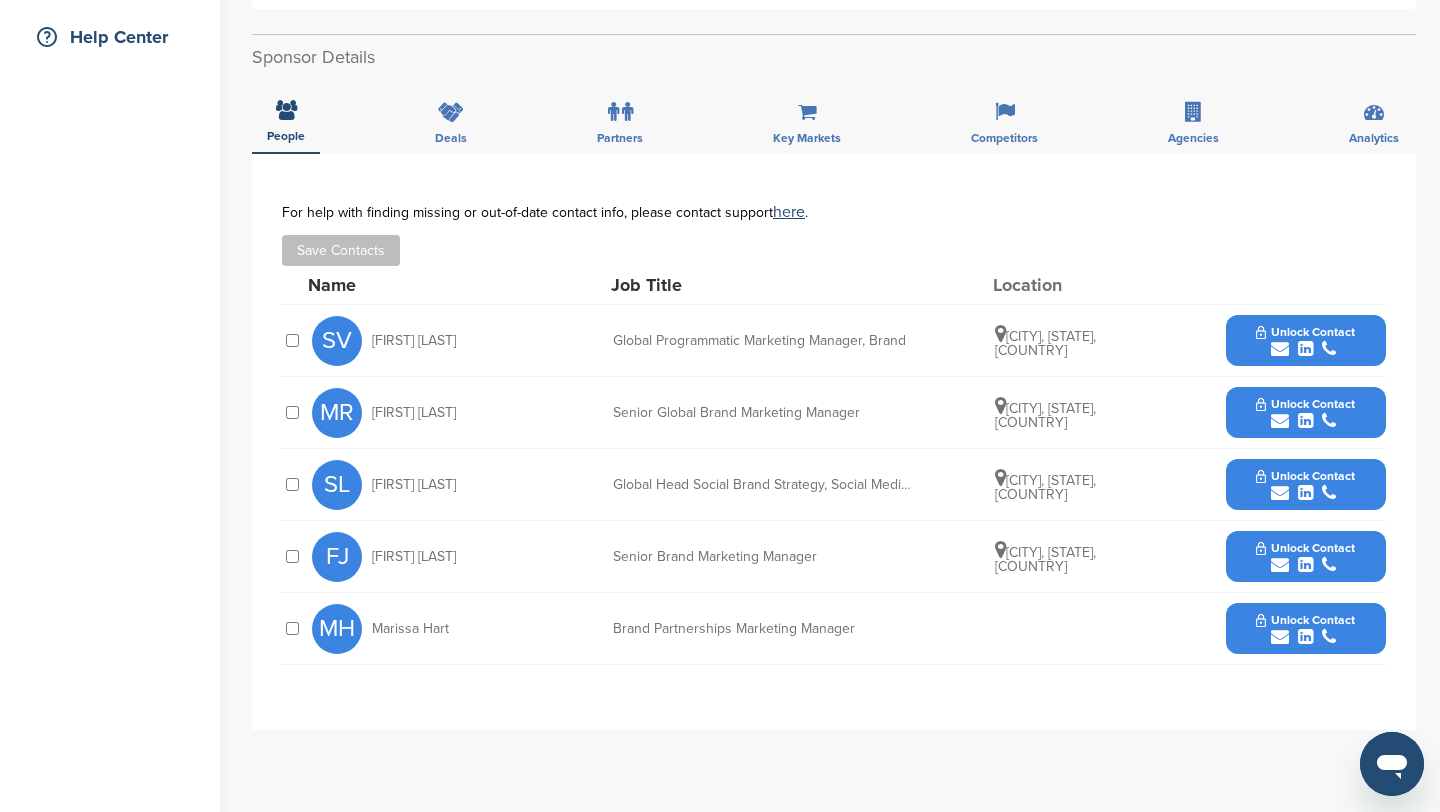 click at bounding box center [1280, 421] 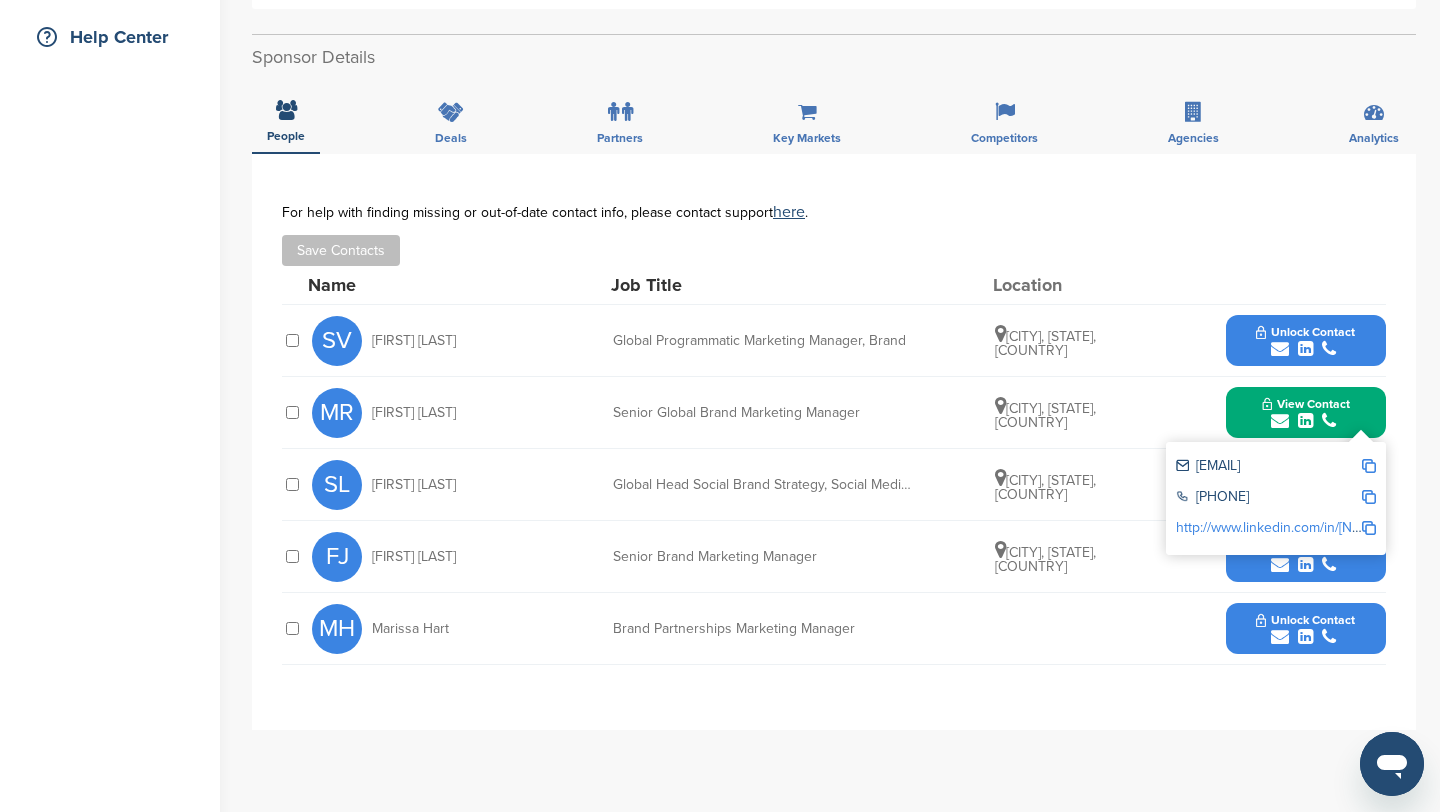 click at bounding box center [1369, 466] 